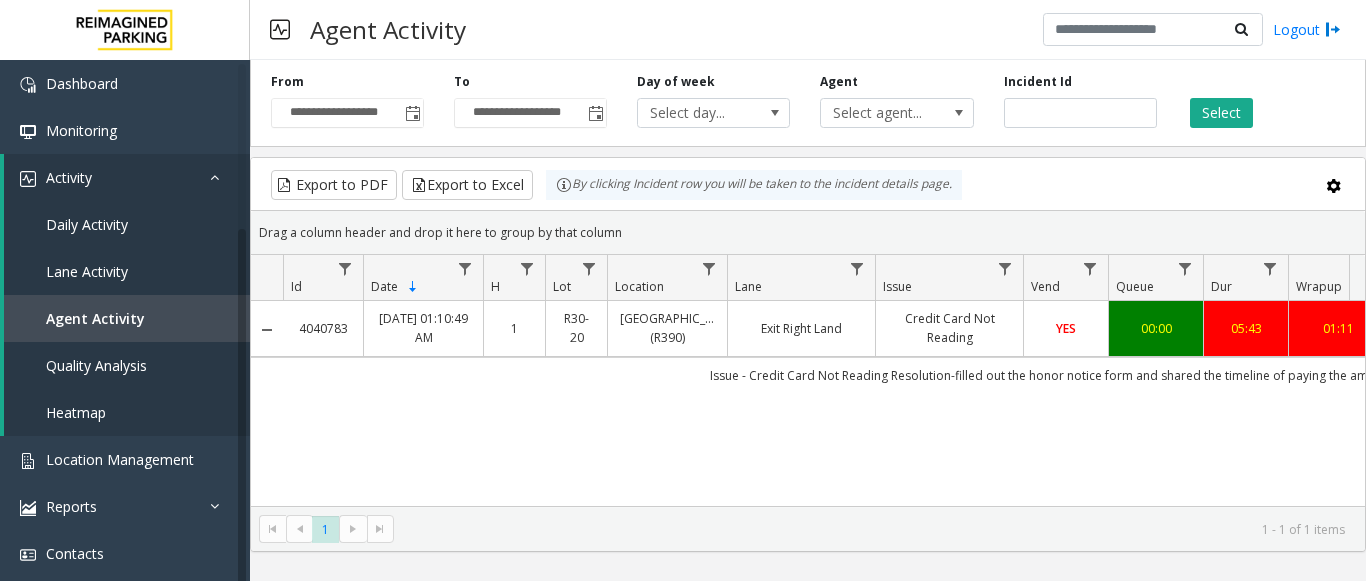 scroll, scrollTop: 0, scrollLeft: 0, axis: both 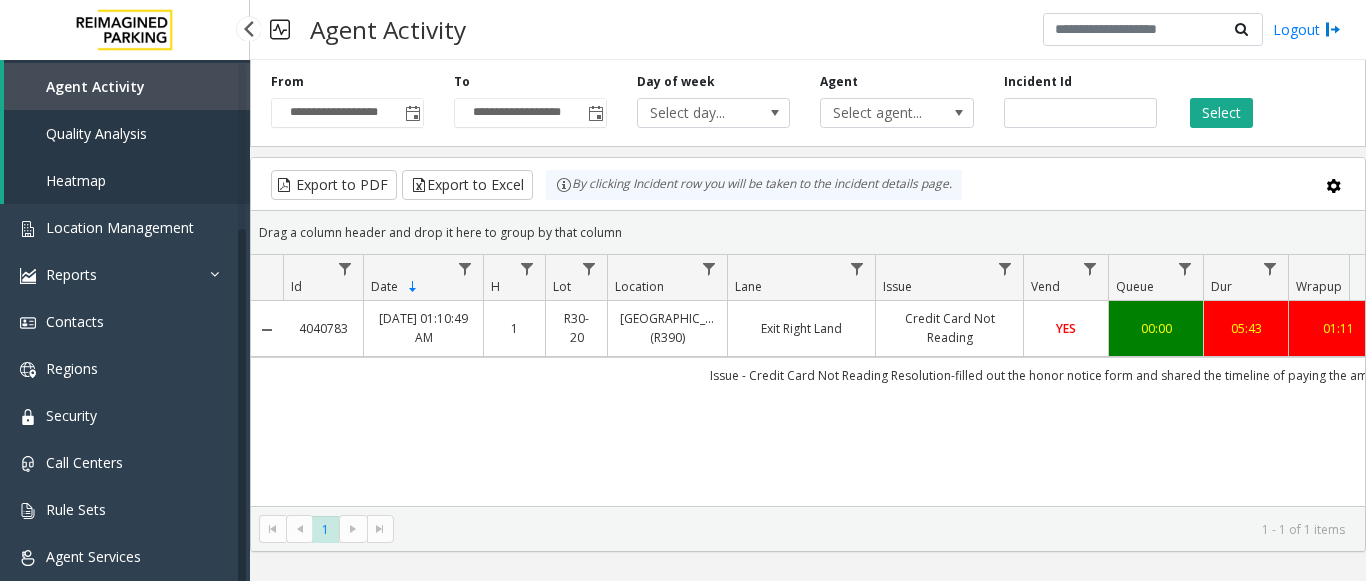 click on "Agent Activity" at bounding box center (95, 86) 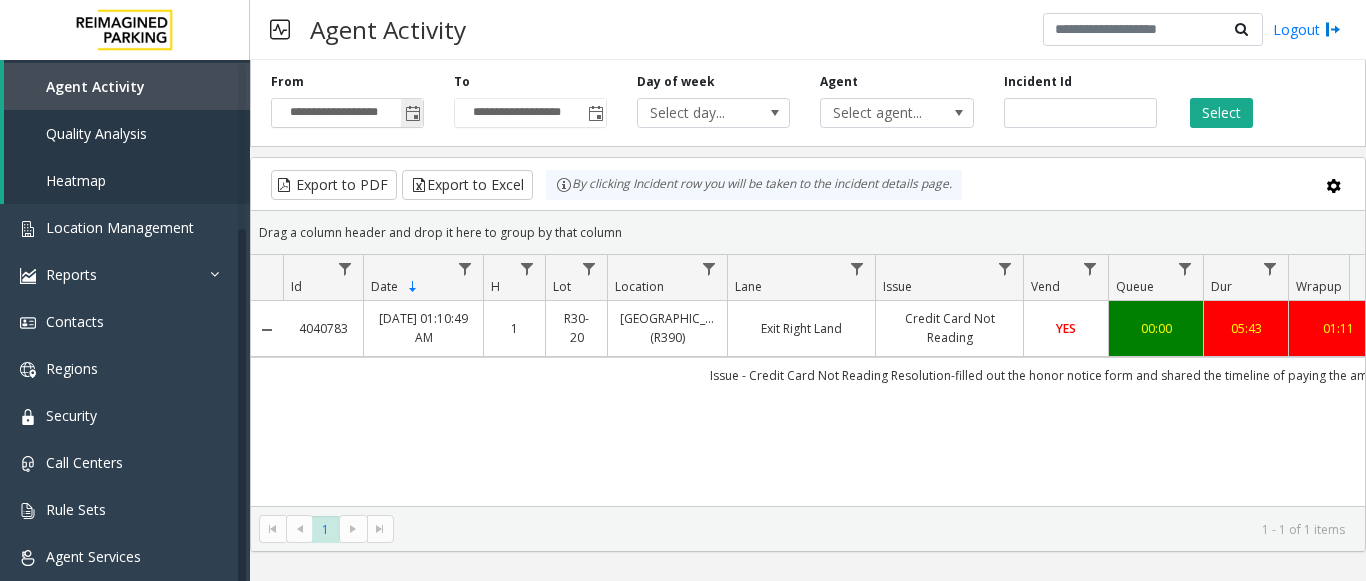 click 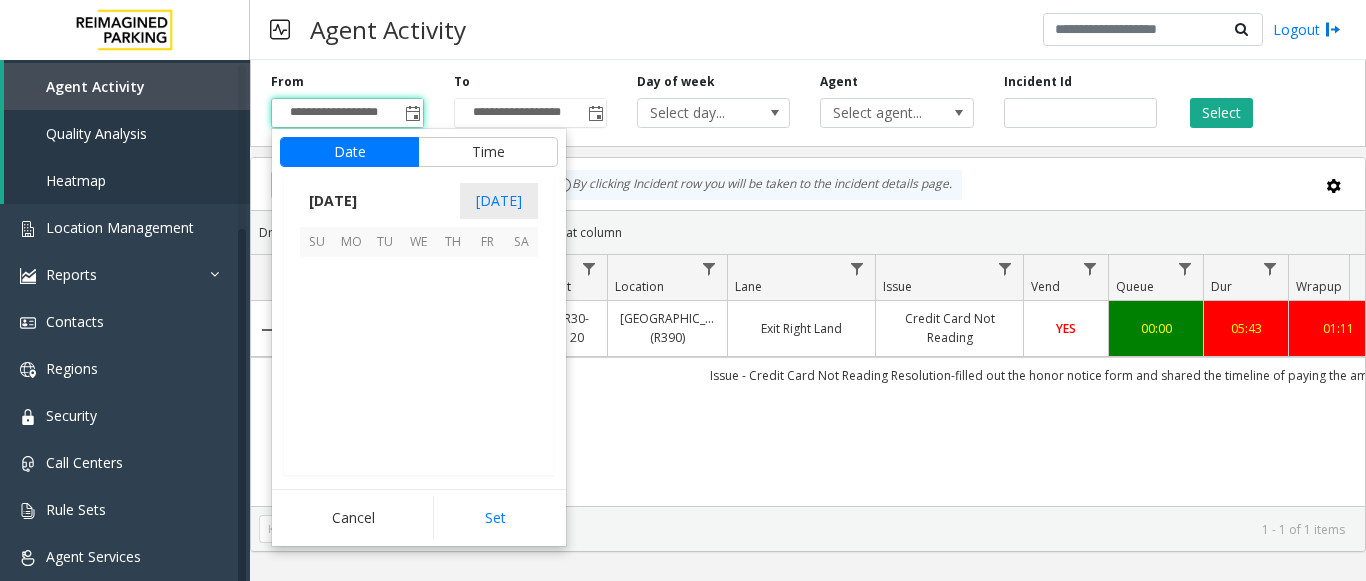scroll, scrollTop: 358428, scrollLeft: 0, axis: vertical 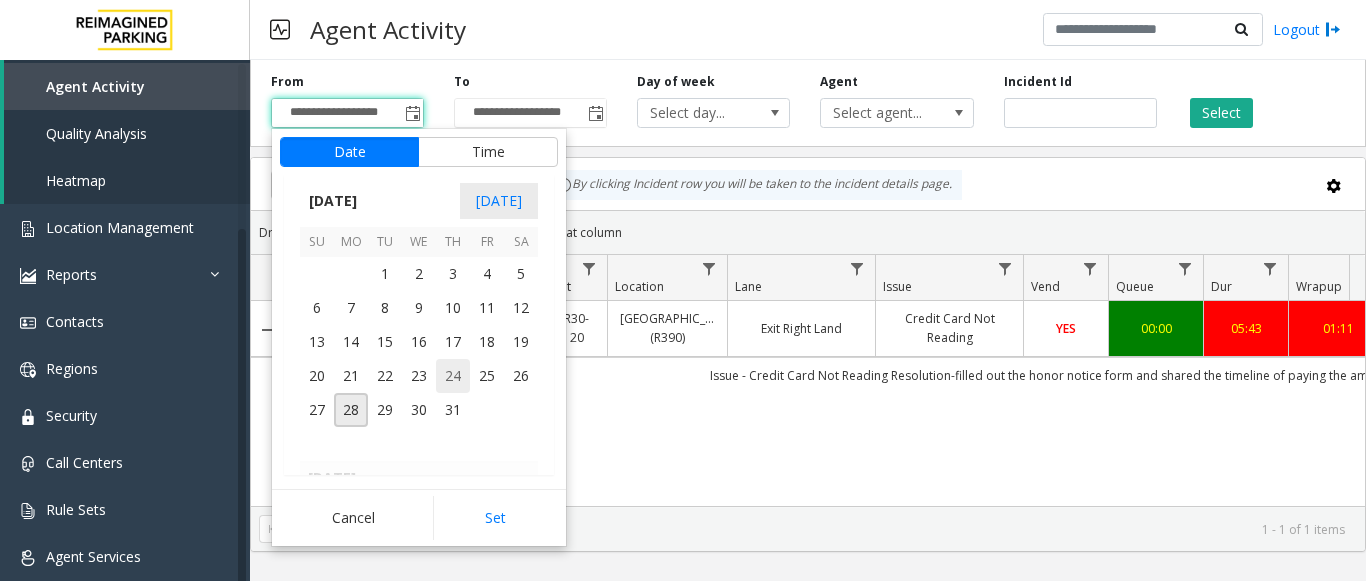 click on "24" at bounding box center [453, 376] 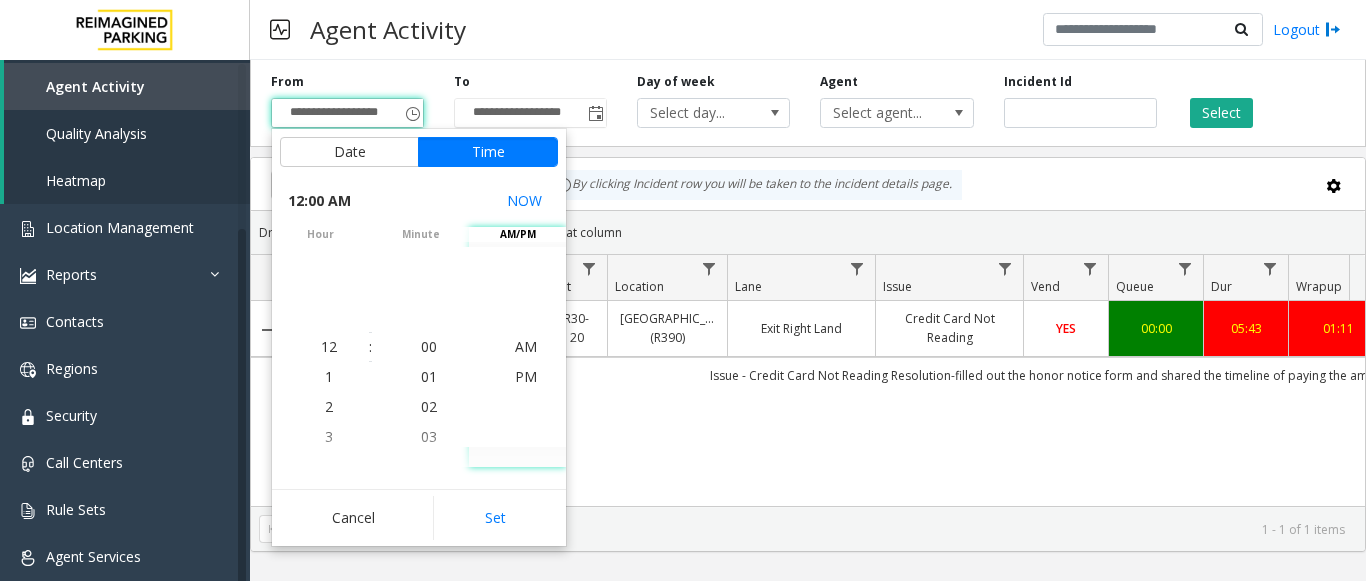 drag, startPoint x: 503, startPoint y: 507, endPoint x: 507, endPoint y: 492, distance: 15.524175 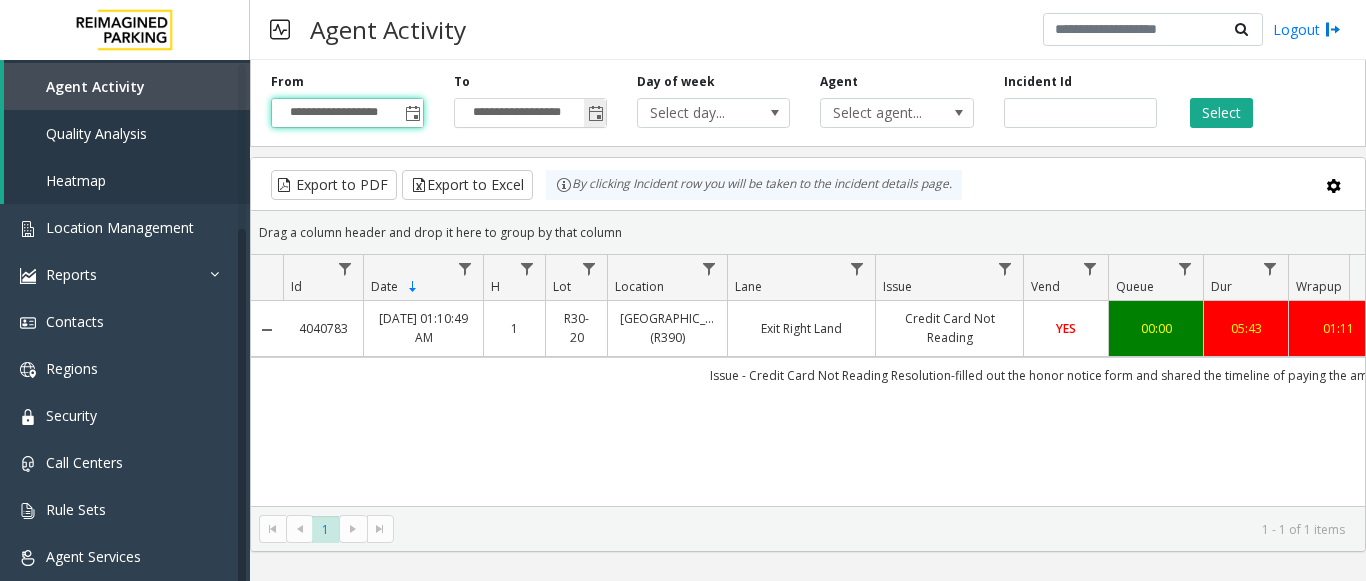 click 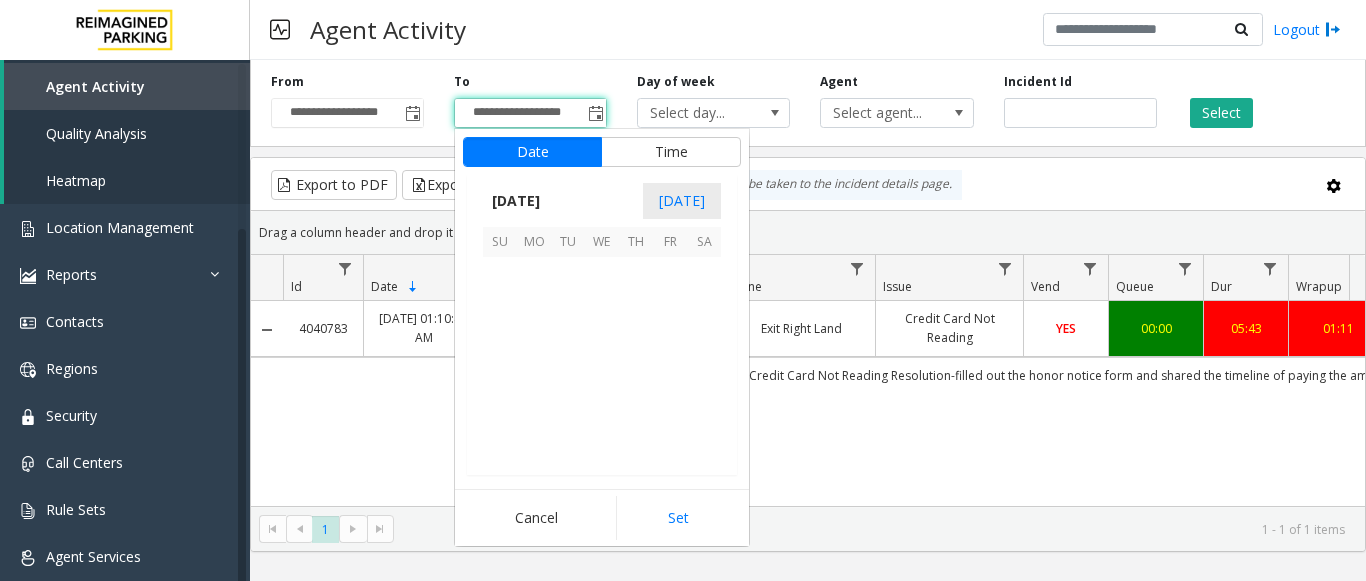 scroll, scrollTop: 358428, scrollLeft: 0, axis: vertical 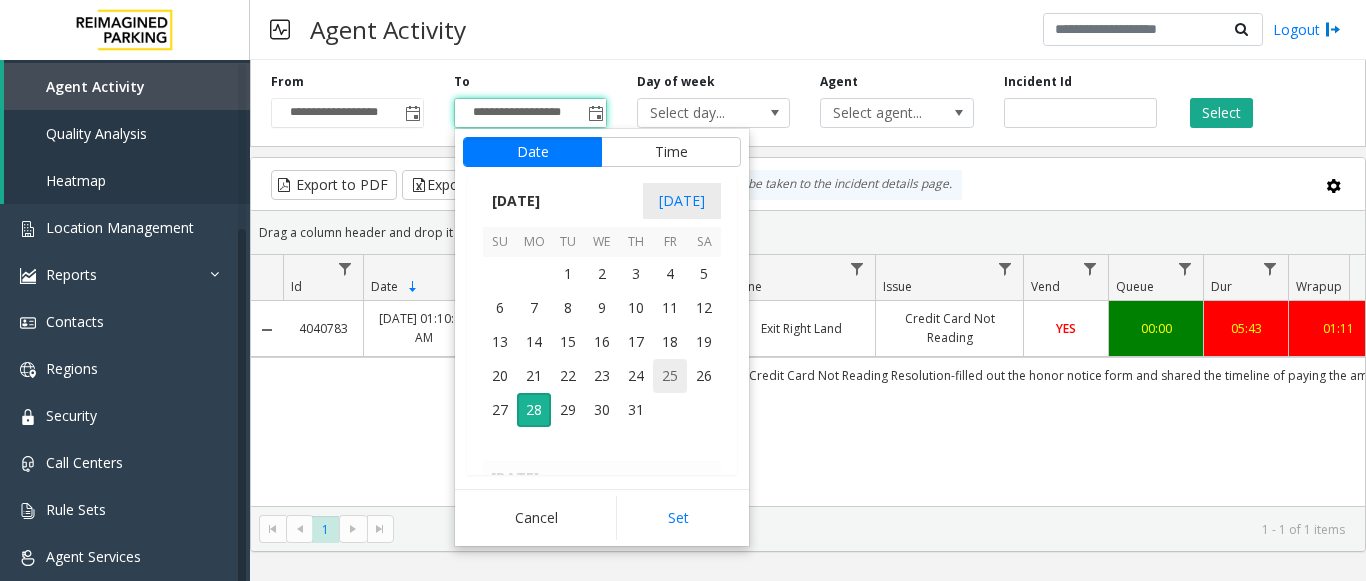 click on "25" at bounding box center (670, 376) 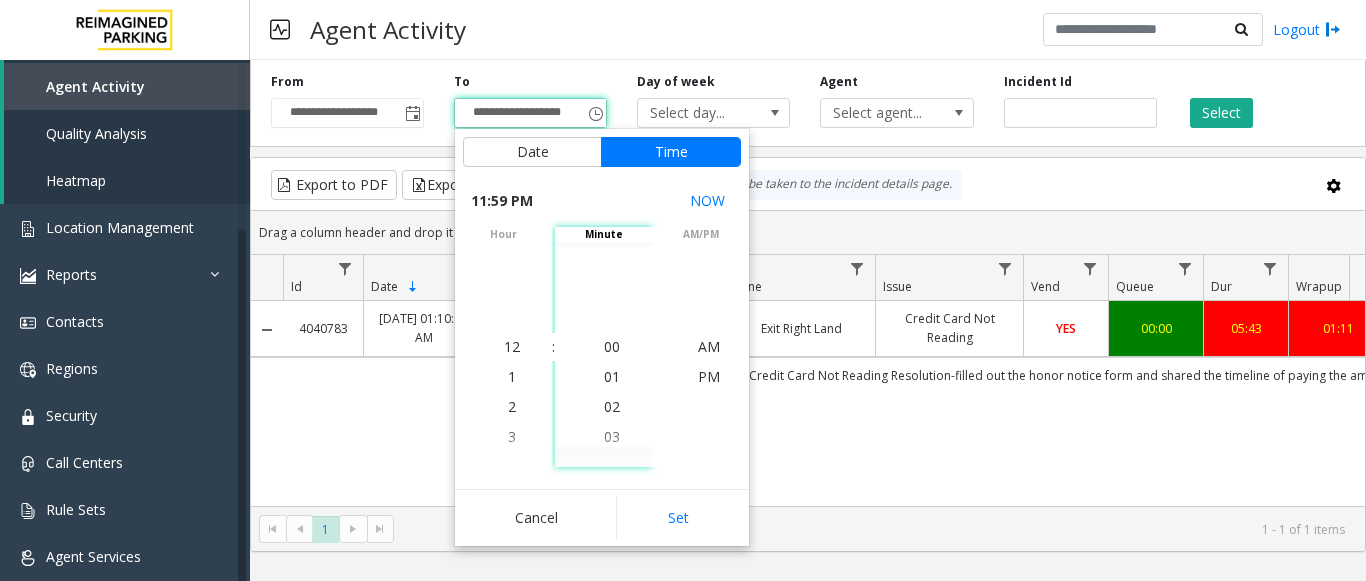scroll, scrollTop: 690, scrollLeft: 0, axis: vertical 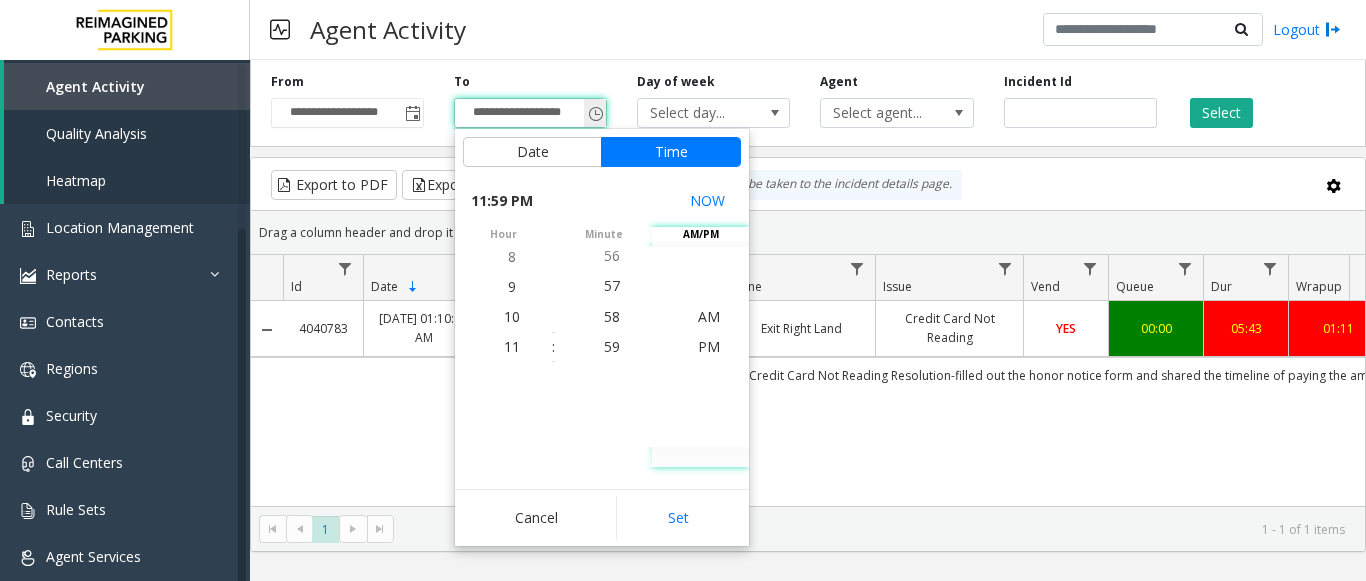 click 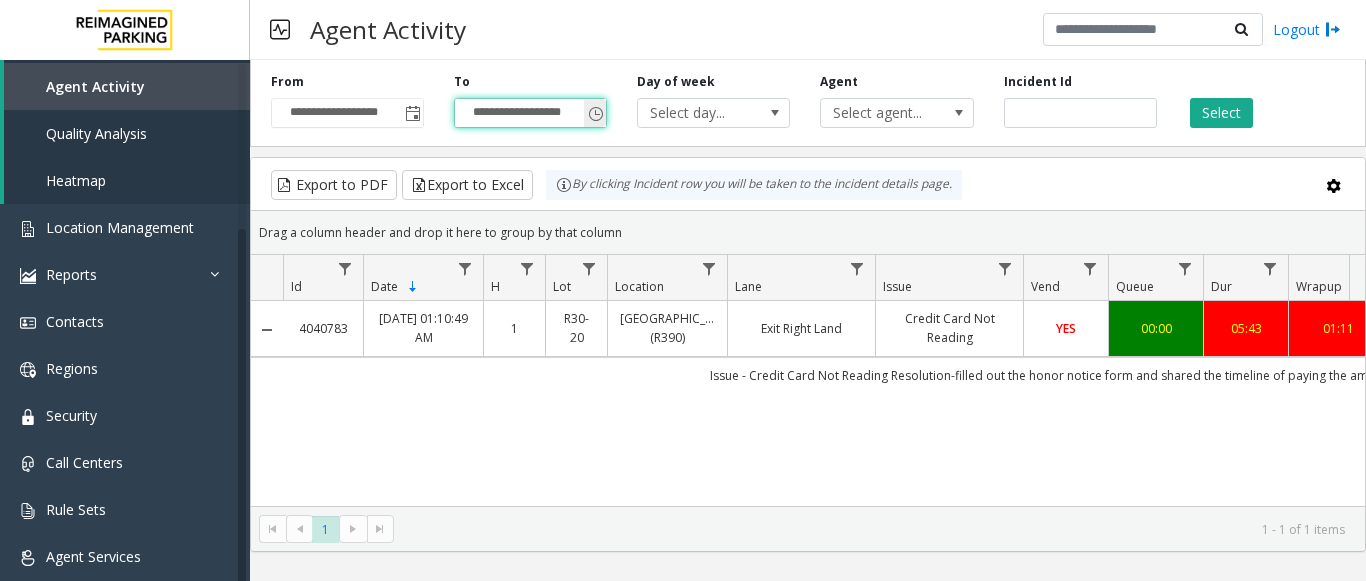 click 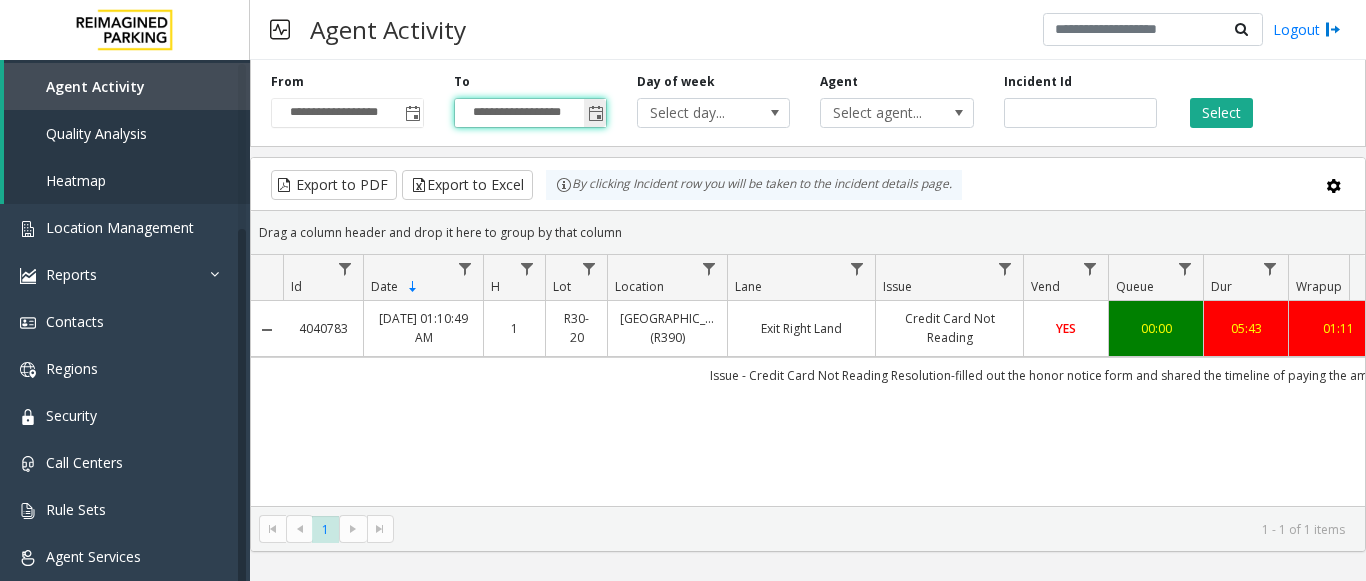 click 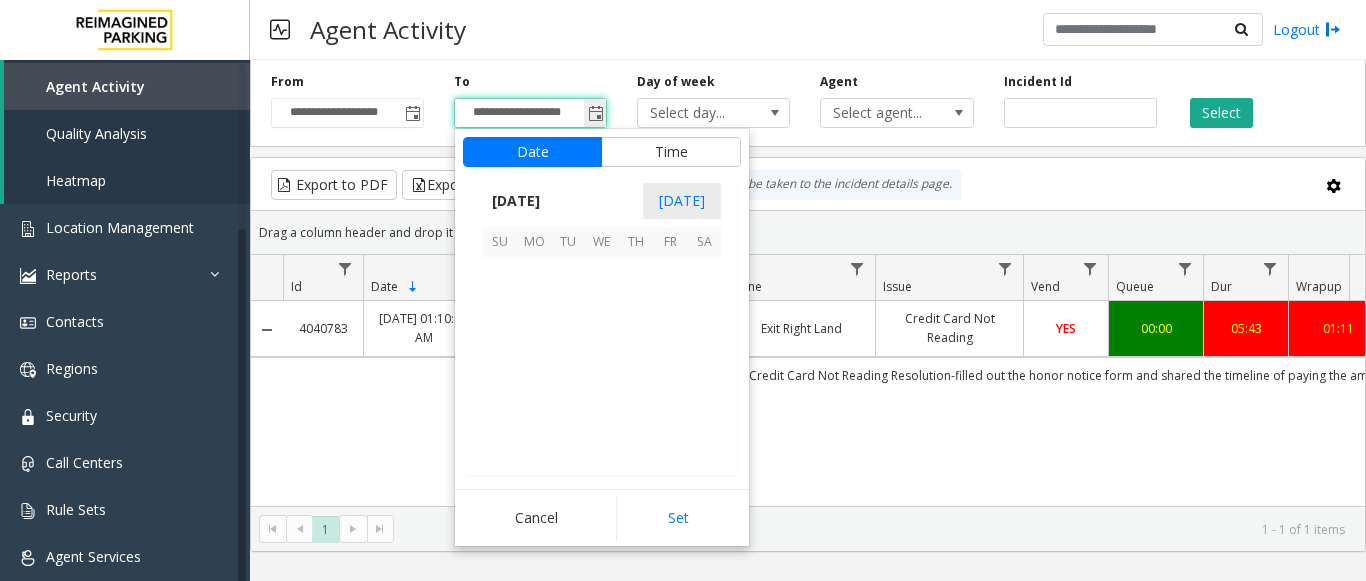 scroll, scrollTop: 358428, scrollLeft: 0, axis: vertical 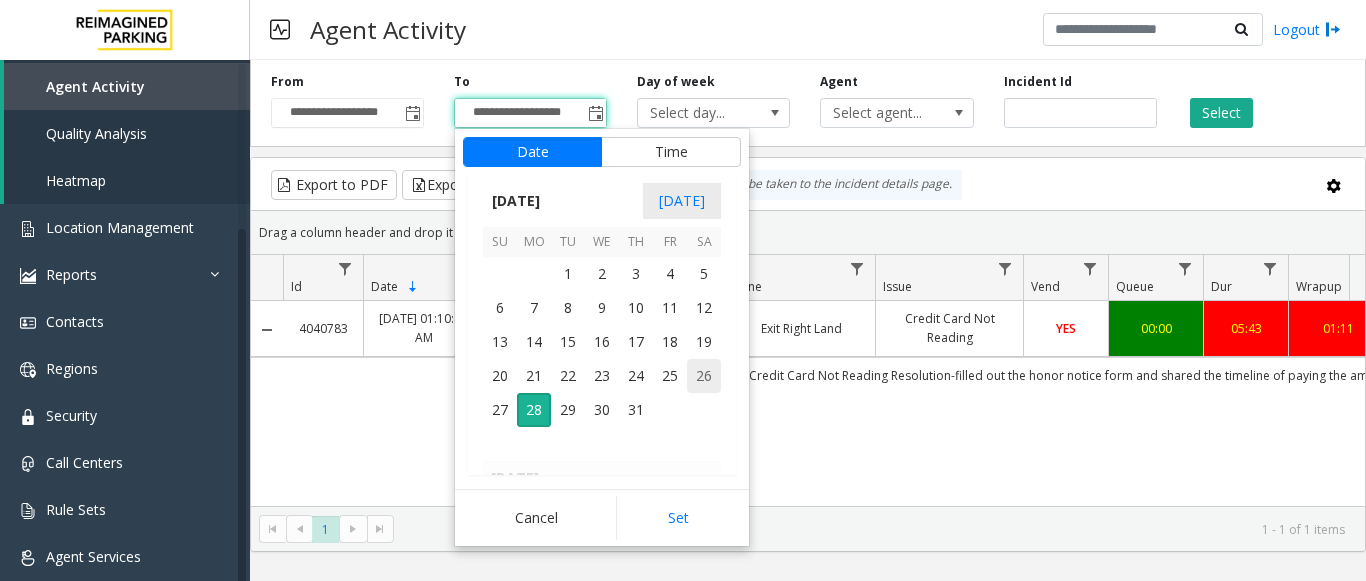 click on "26" at bounding box center (704, 376) 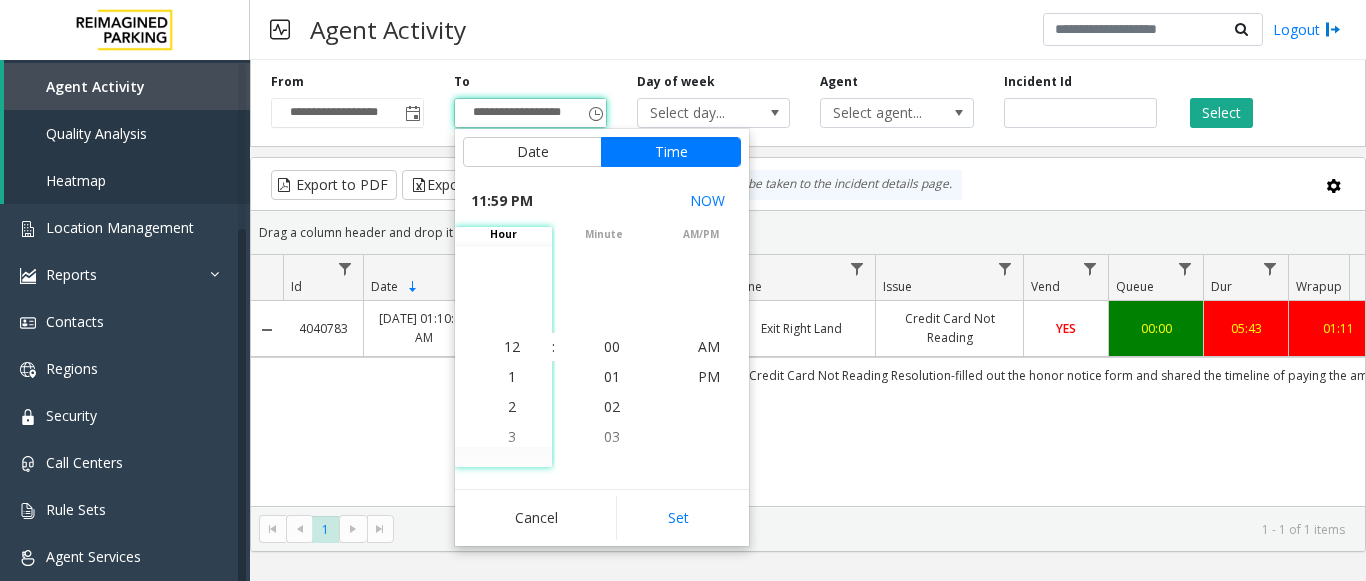scroll, scrollTop: 690, scrollLeft: 0, axis: vertical 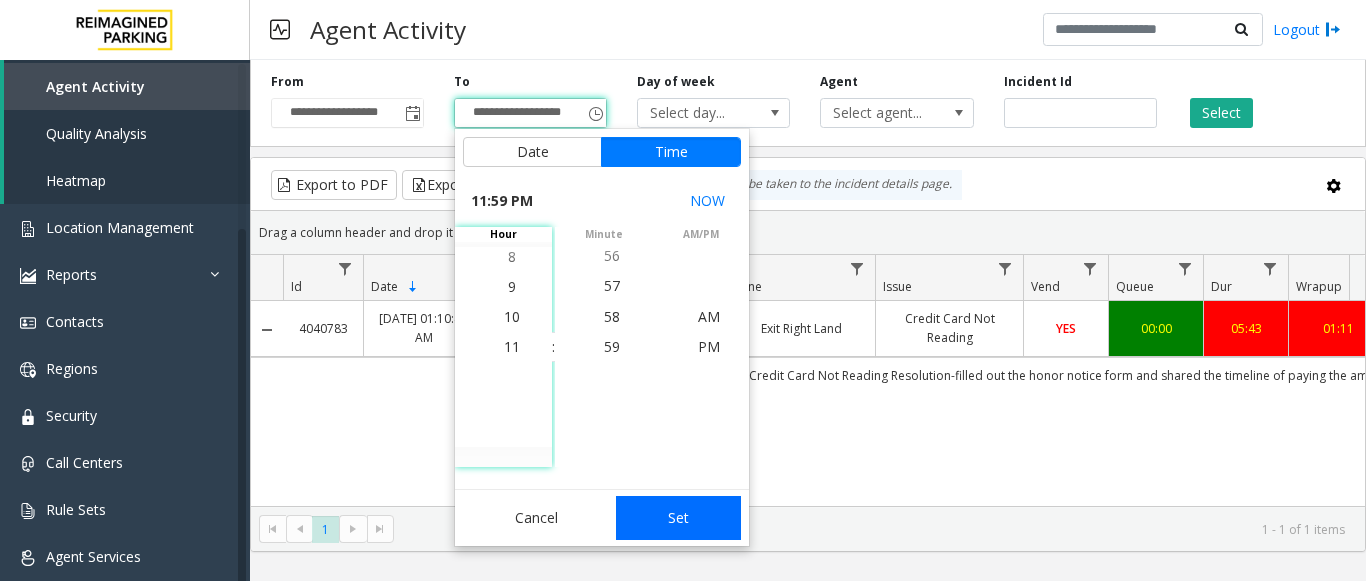 click on "Set" 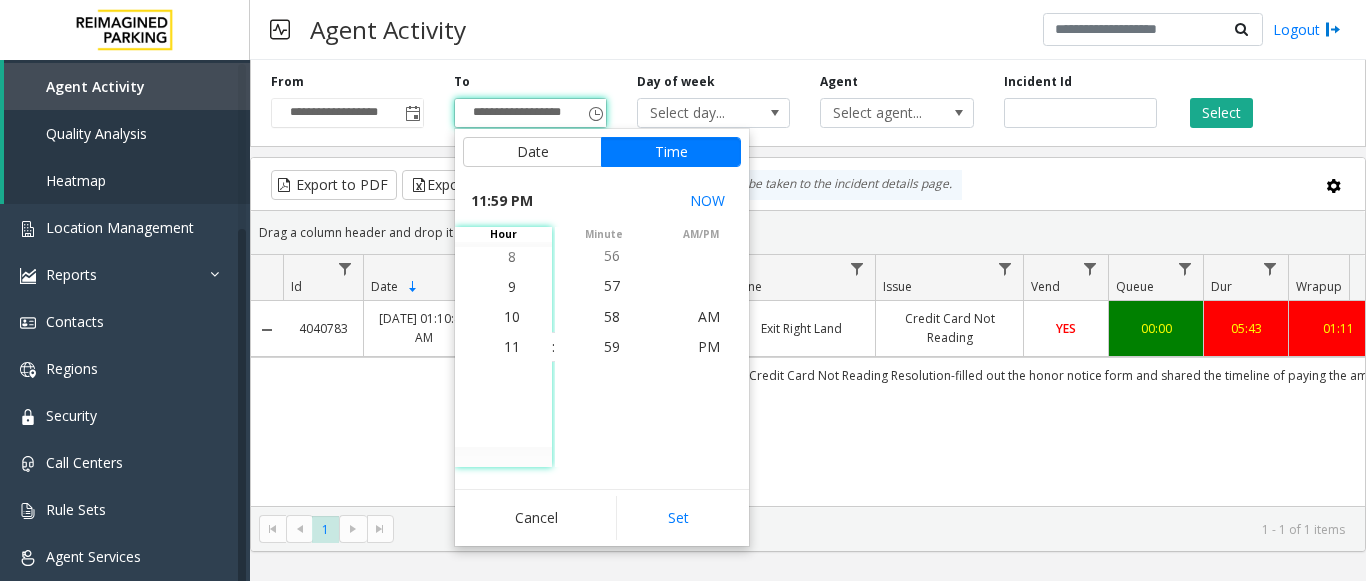 type on "**********" 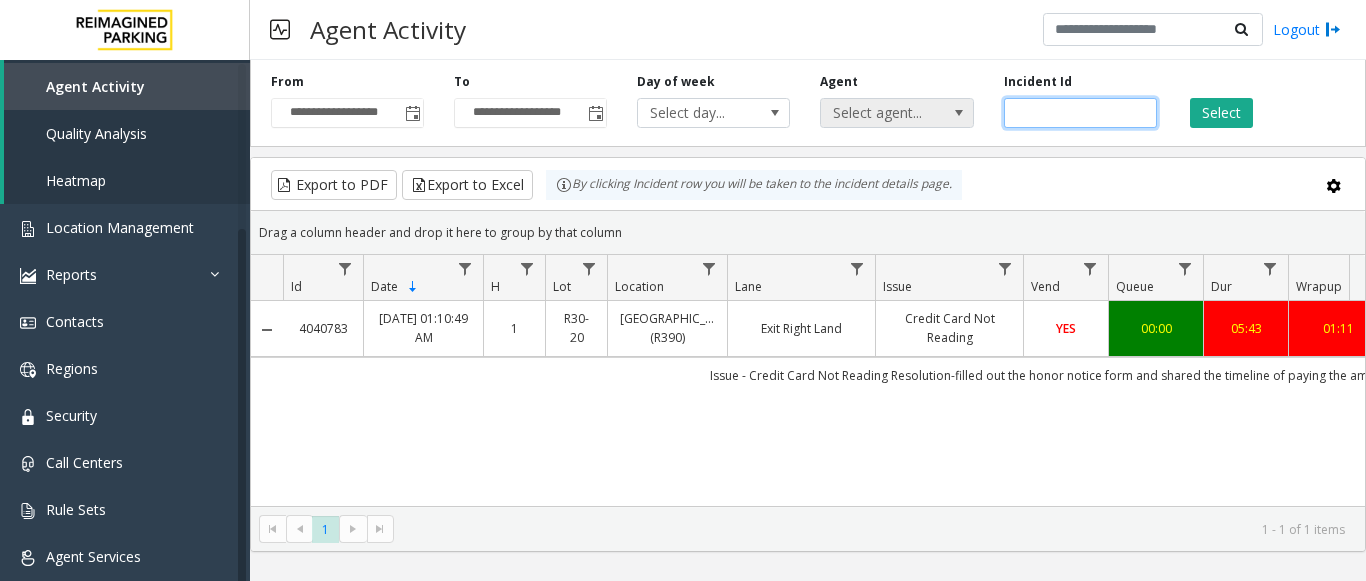 drag, startPoint x: 1073, startPoint y: 119, endPoint x: 913, endPoint y: 105, distance: 160.61133 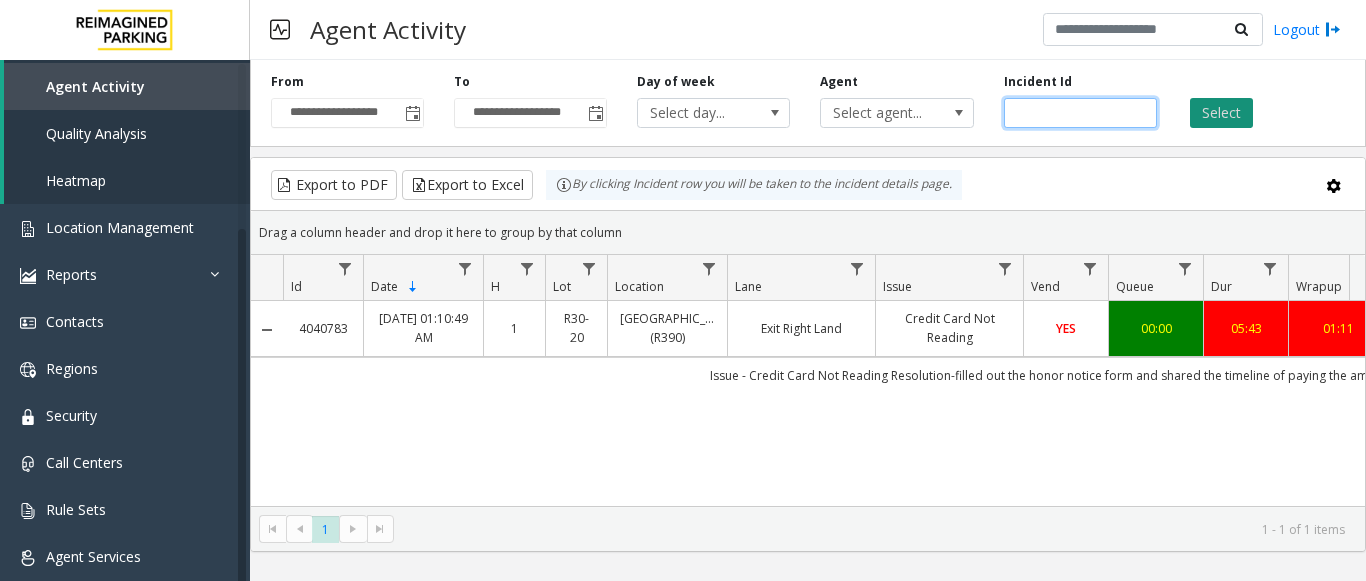 type 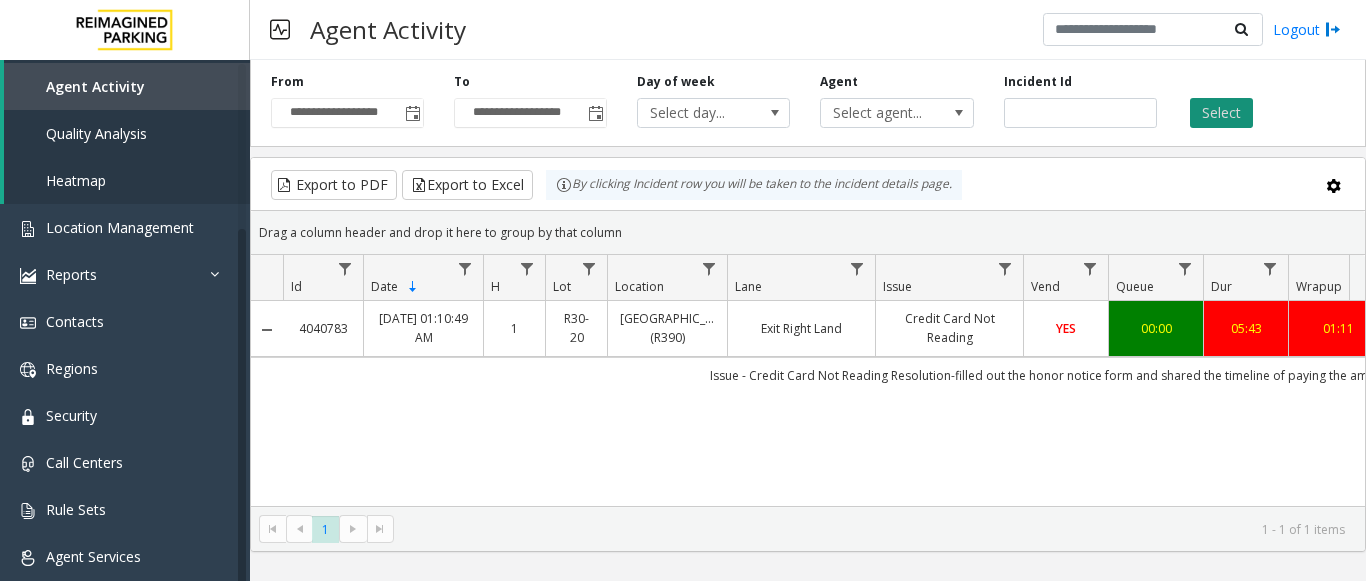 click on "Select" 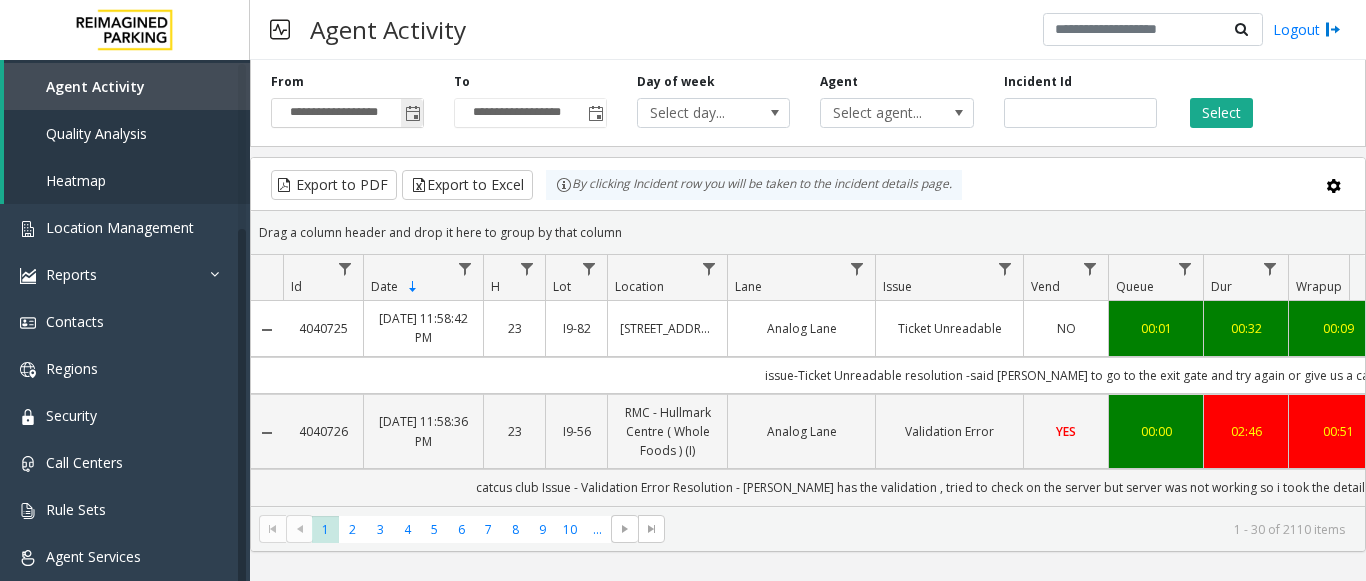 click 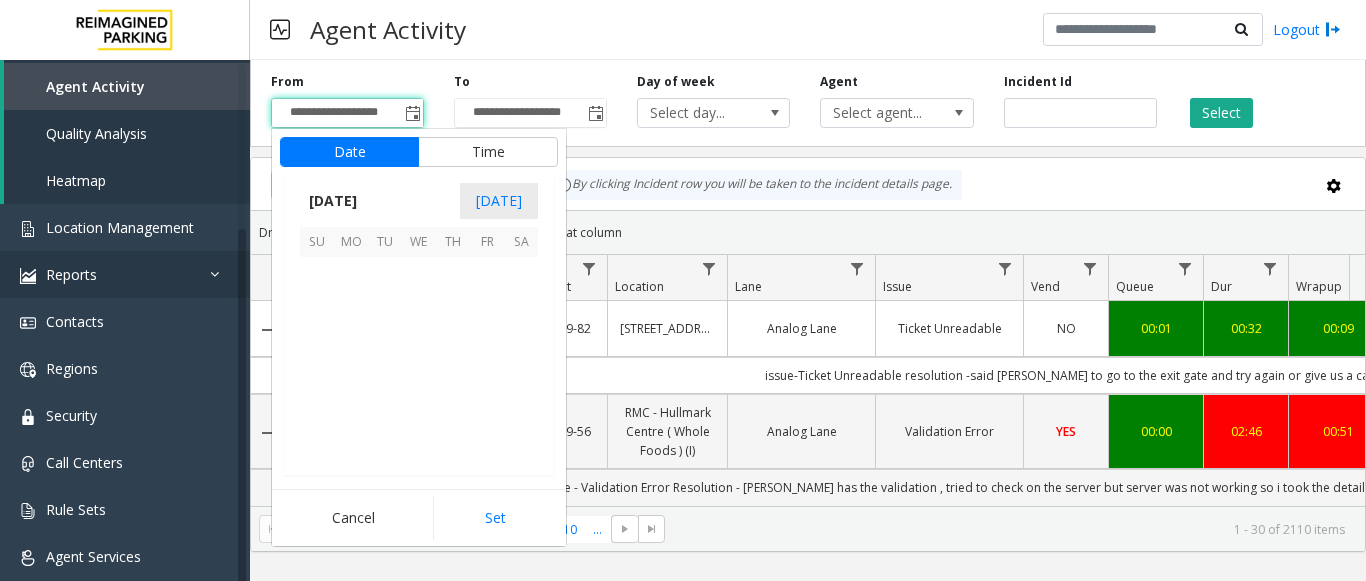 scroll, scrollTop: 358428, scrollLeft: 0, axis: vertical 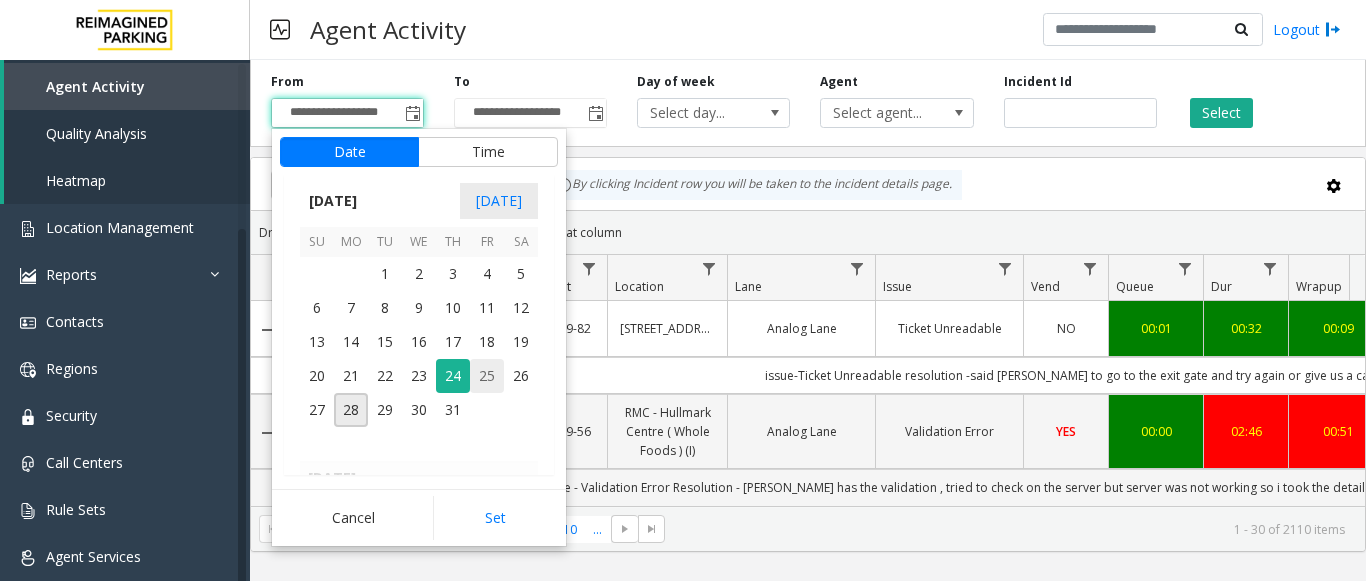 click on "25" at bounding box center [487, 376] 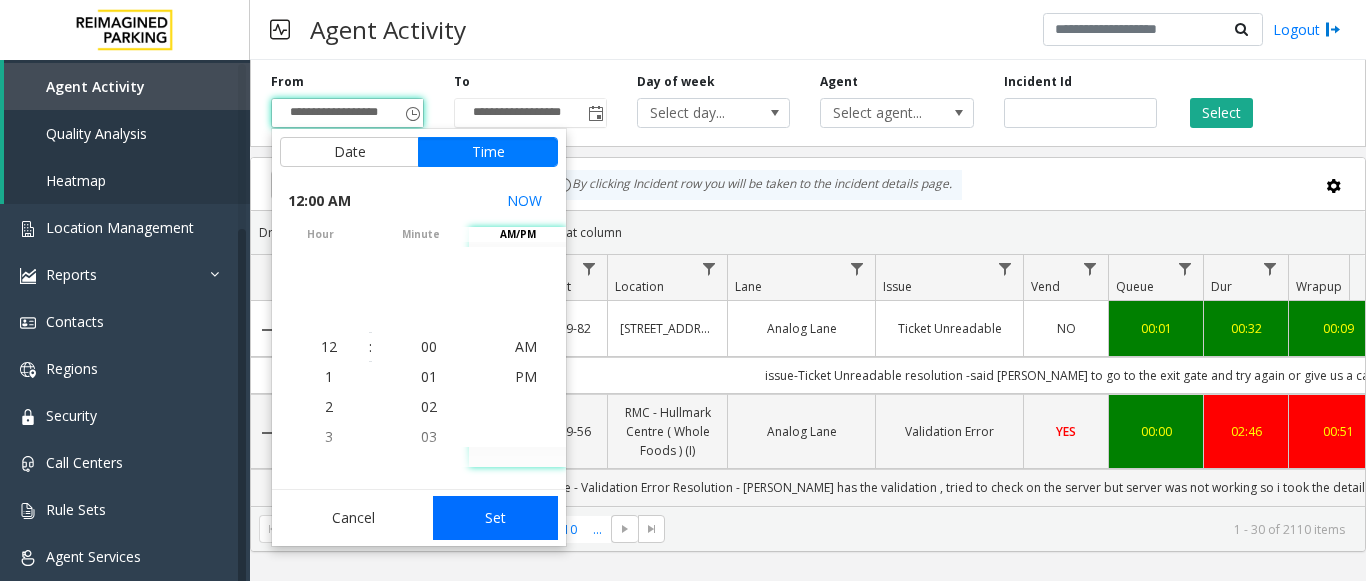 click on "Set" 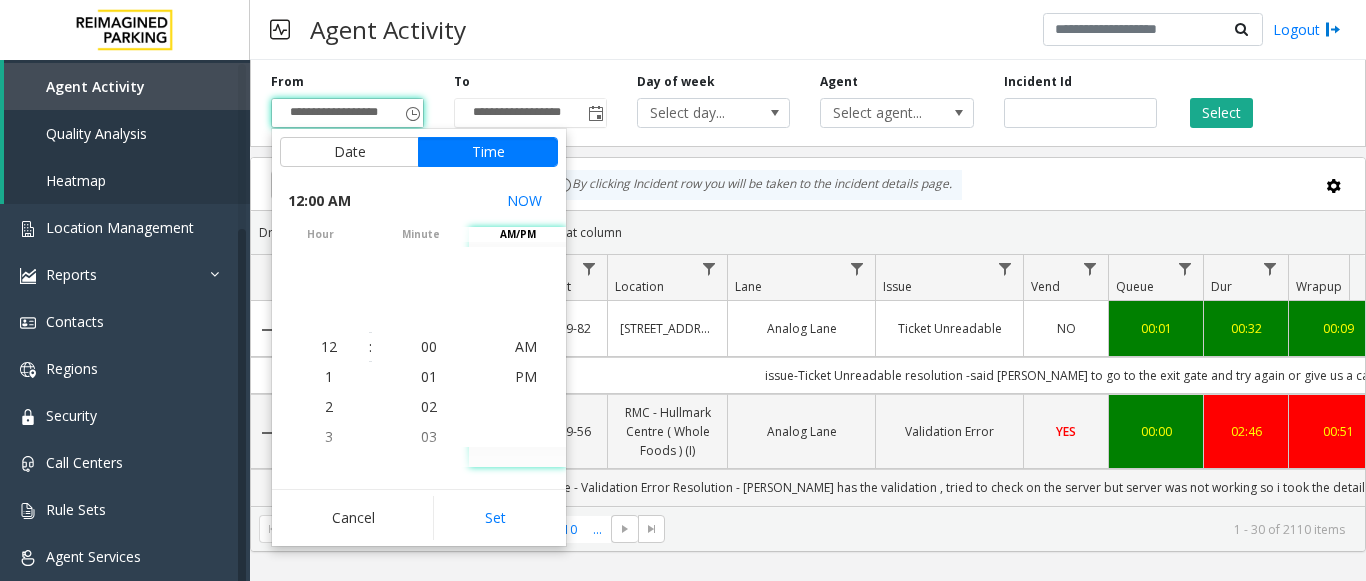 type on "**********" 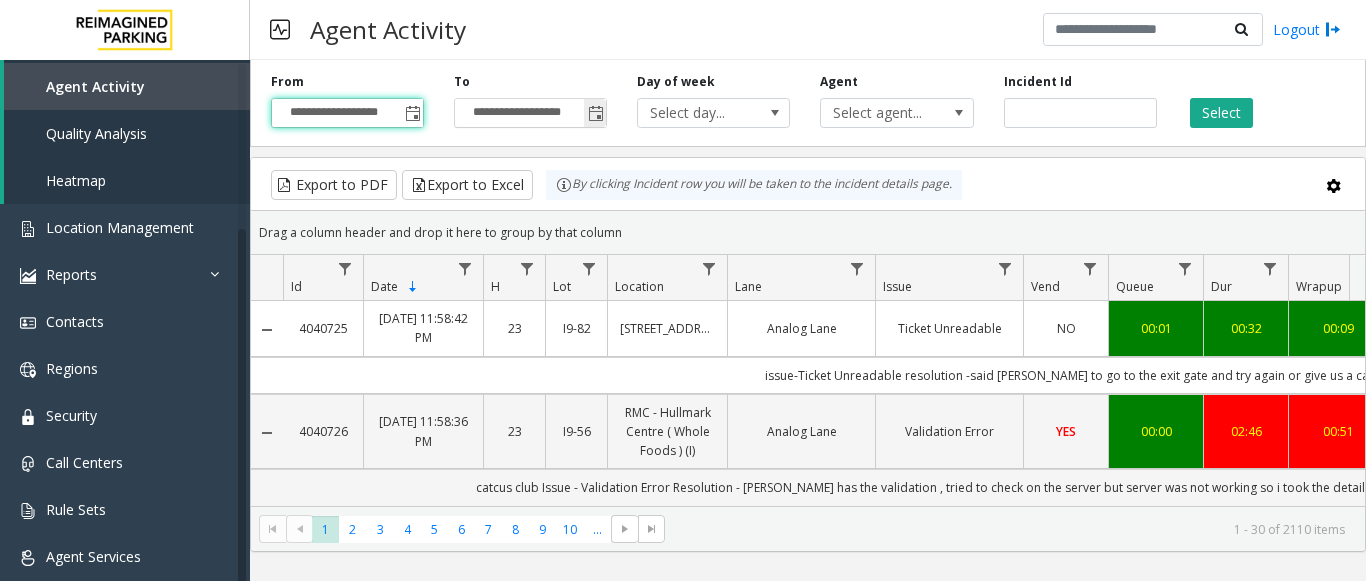 click 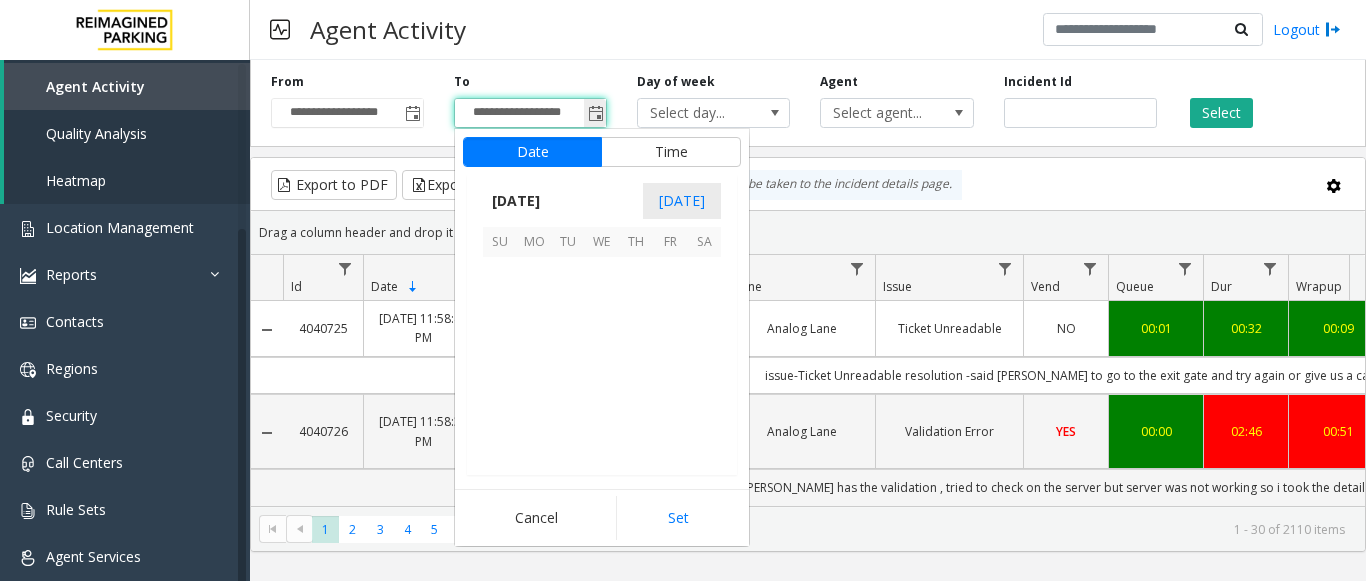 scroll, scrollTop: 358428, scrollLeft: 0, axis: vertical 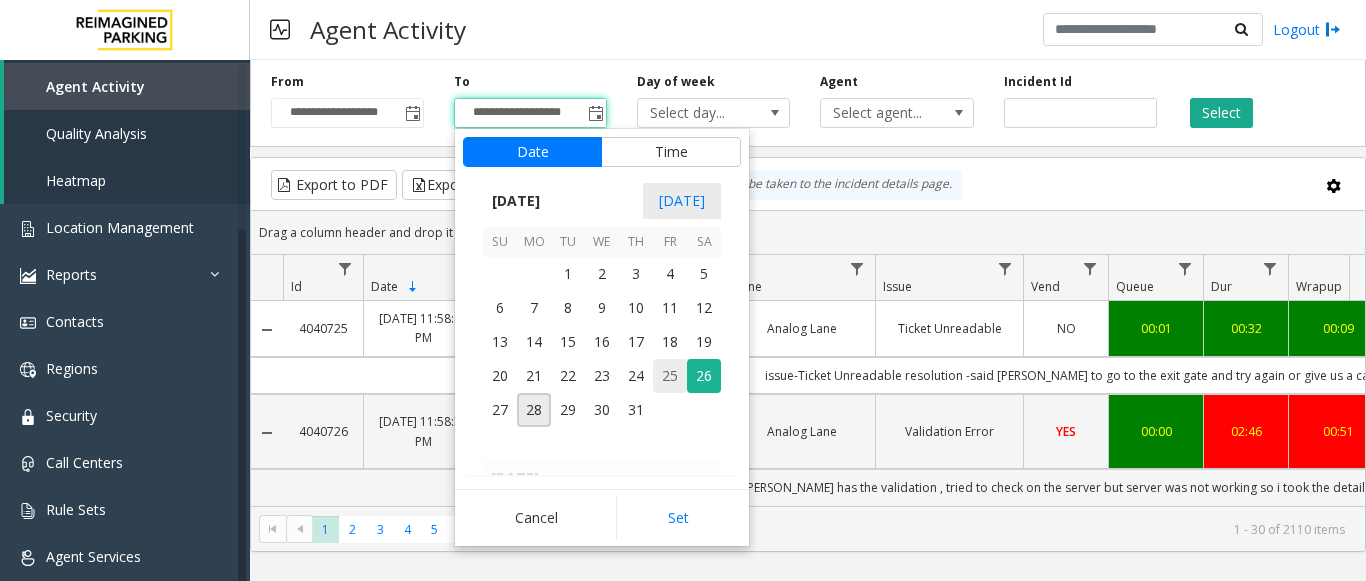 click on "25" at bounding box center [670, 376] 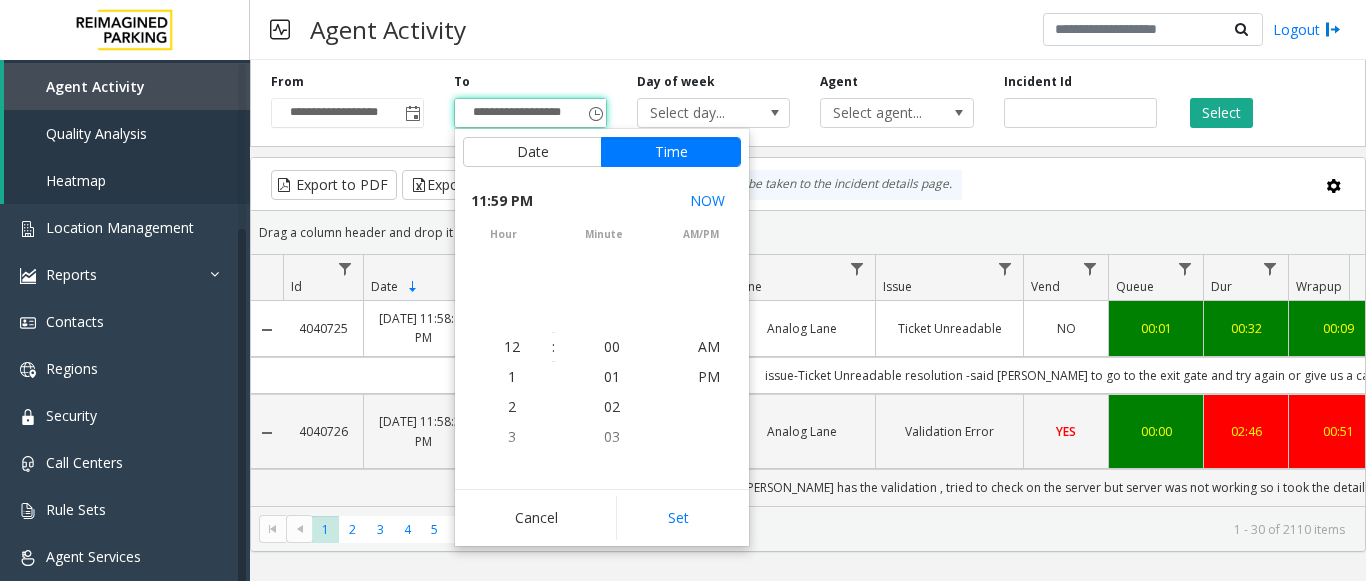 scroll, scrollTop: 690, scrollLeft: 0, axis: vertical 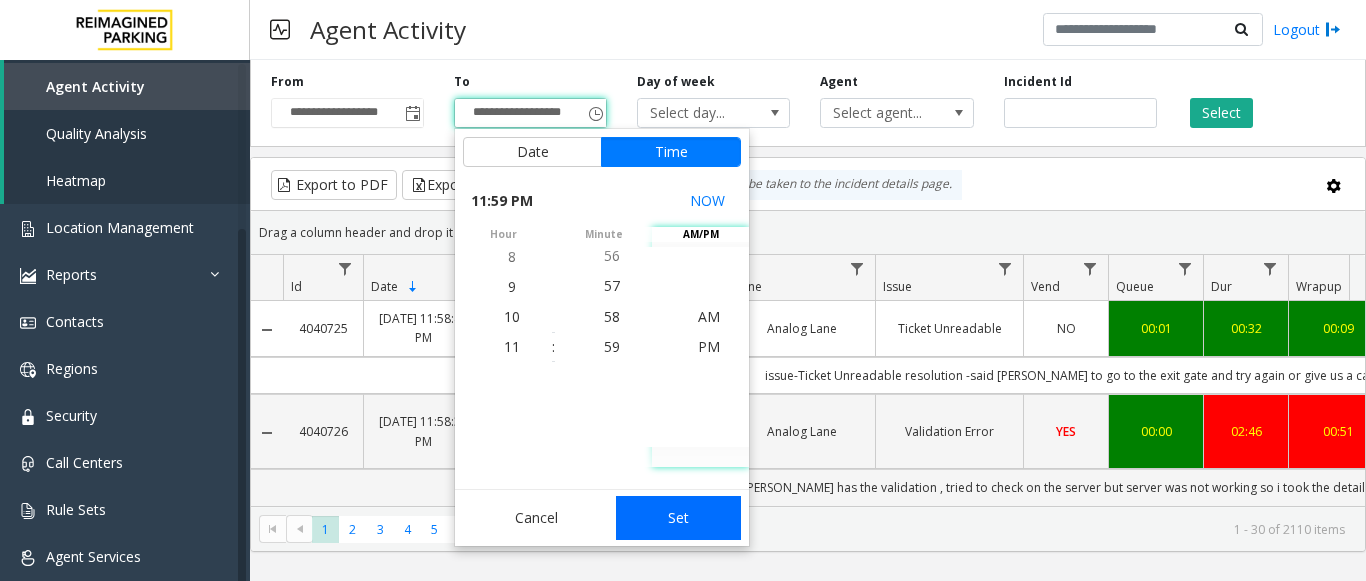 click on "Set" 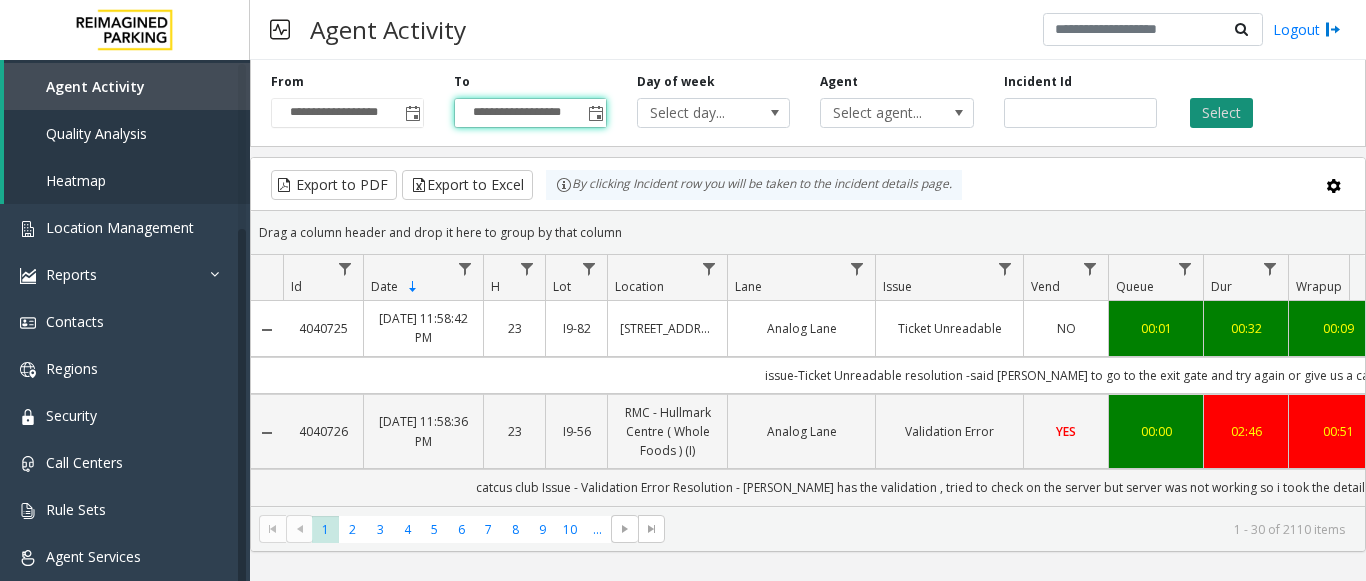 click on "Select" 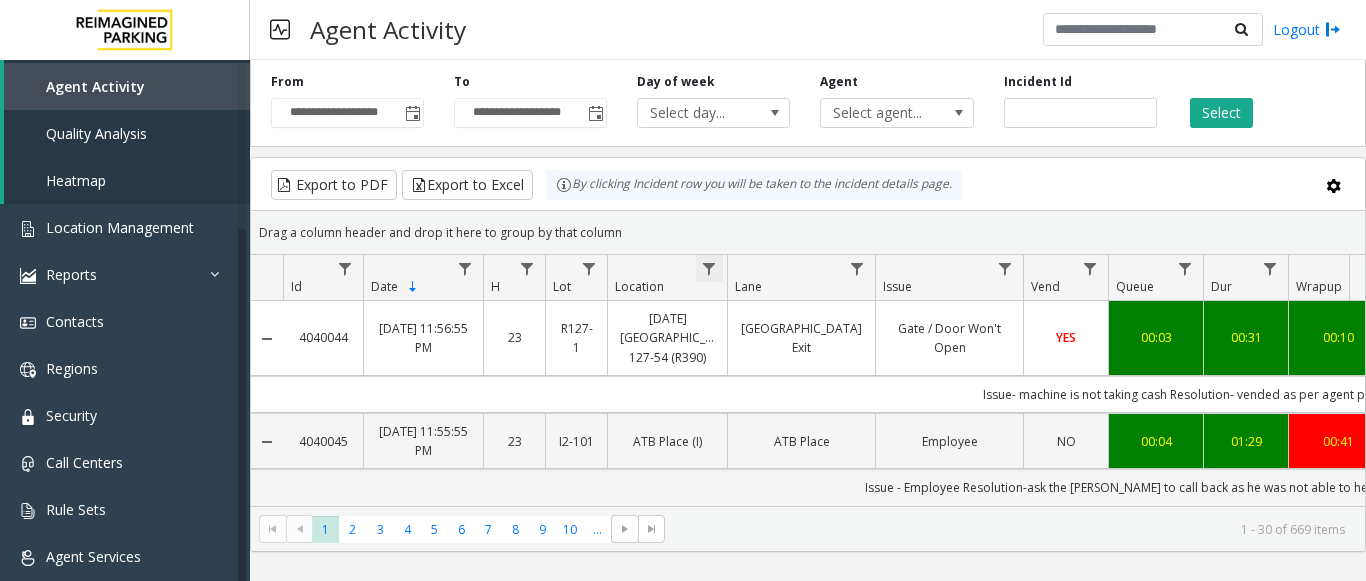 click 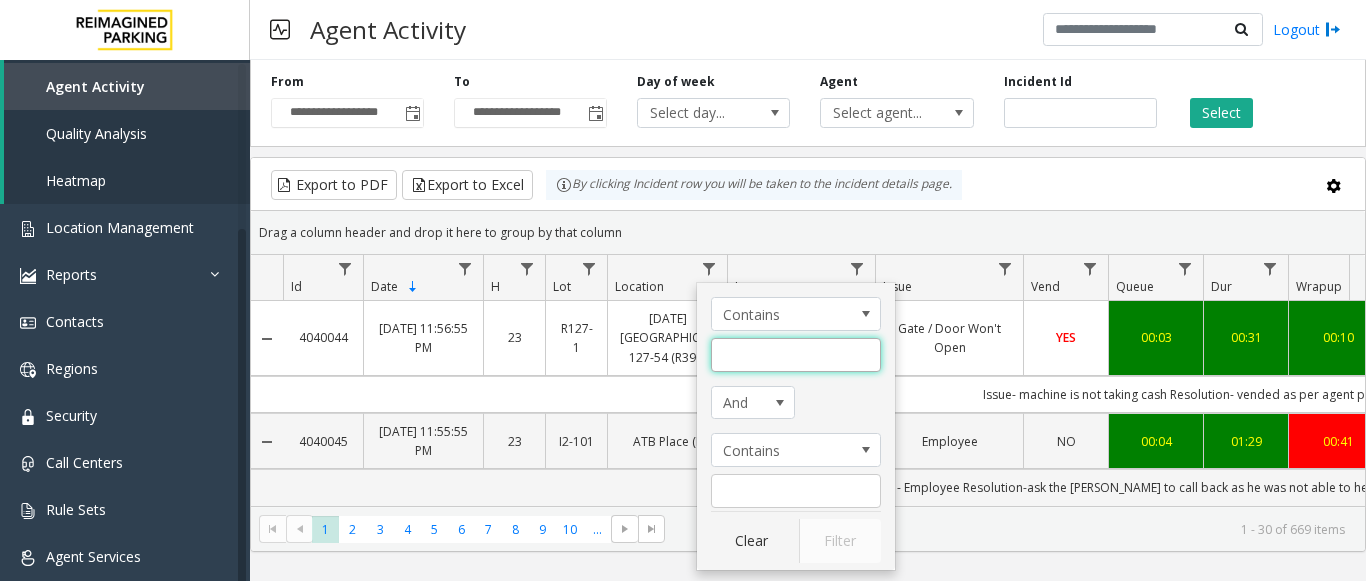 drag, startPoint x: 741, startPoint y: 350, endPoint x: 720, endPoint y: 358, distance: 22.472204 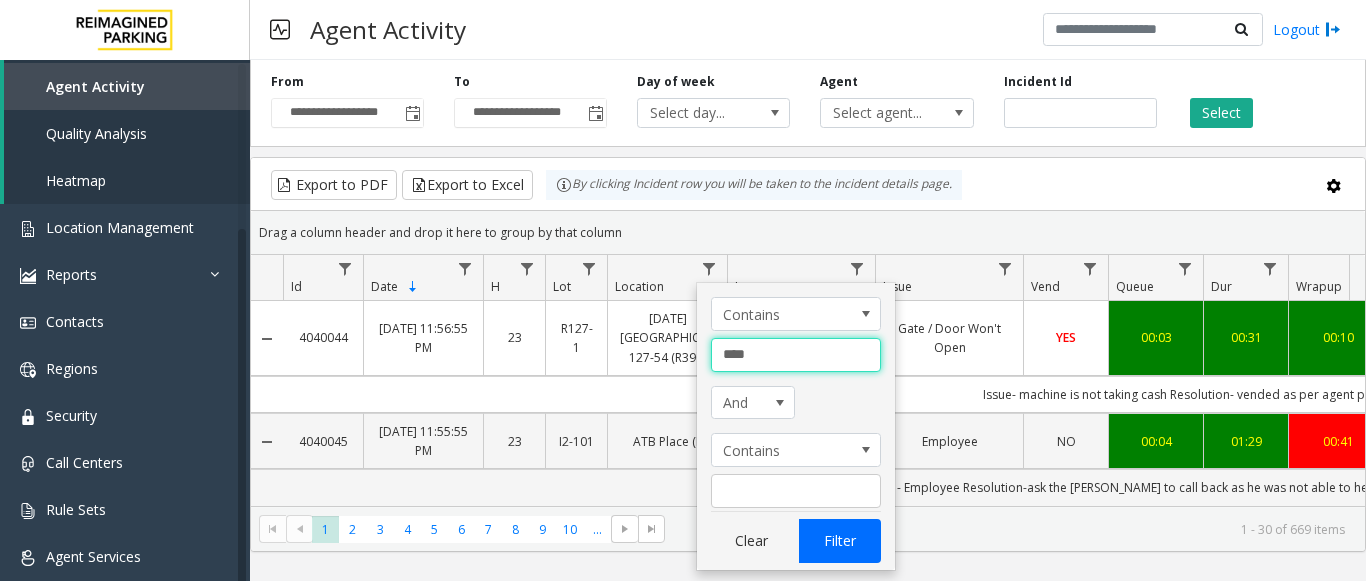 type on "****" 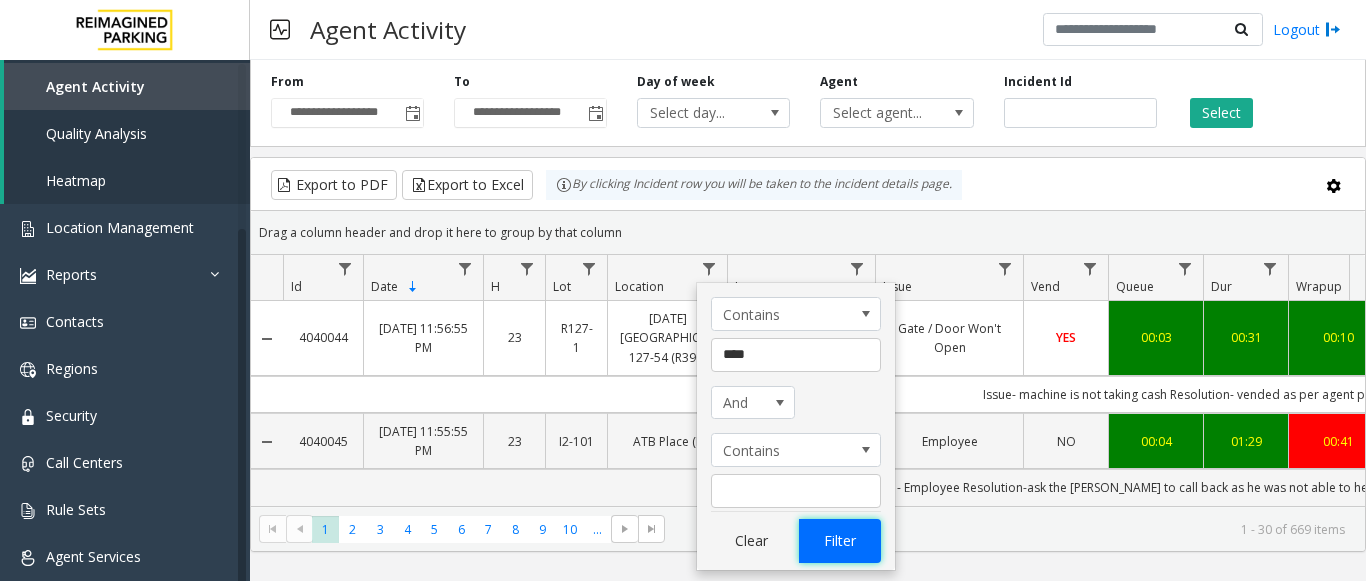 click on "Filter" 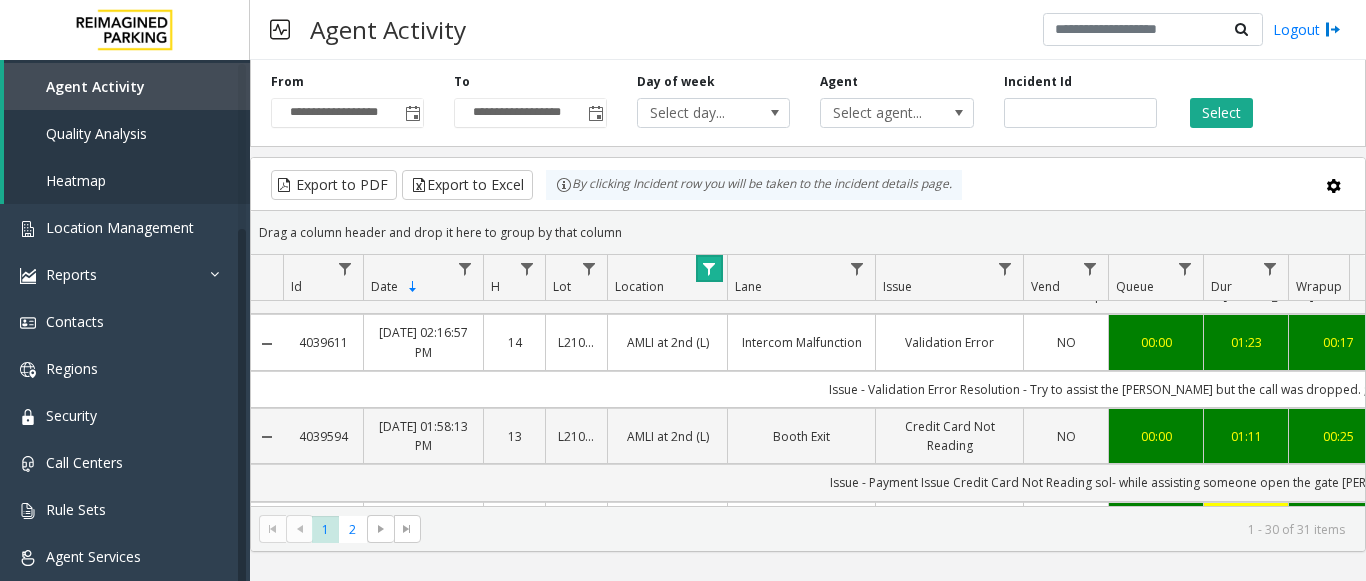 scroll, scrollTop: 2000, scrollLeft: 0, axis: vertical 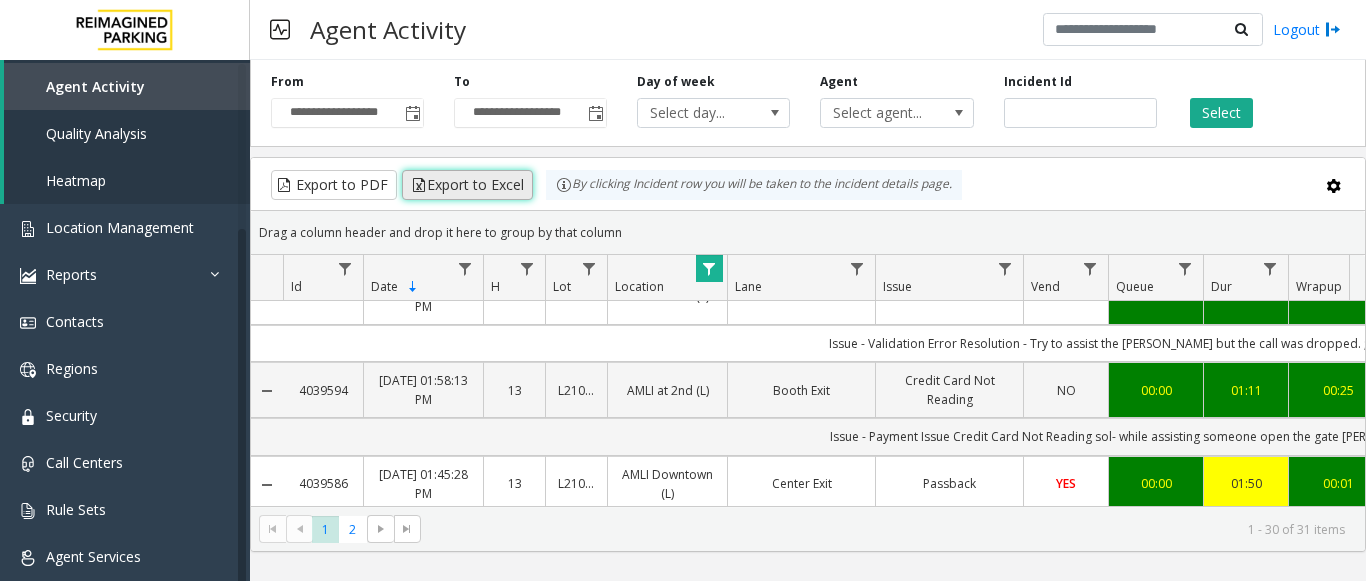 click on "Export to Excel" 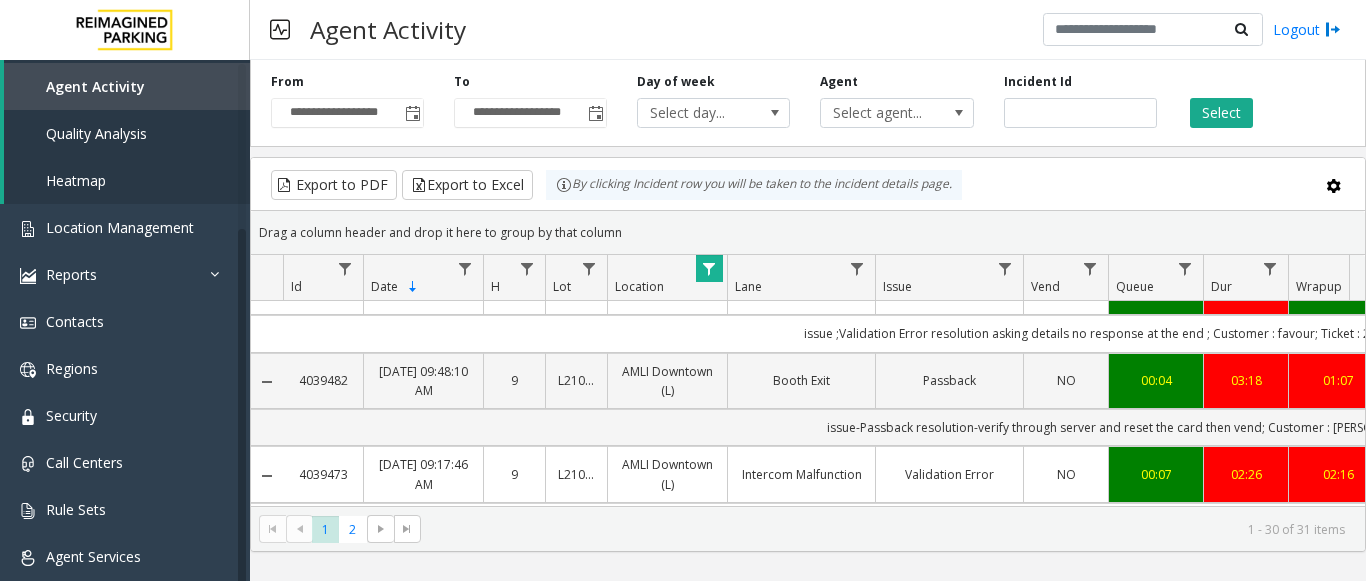 scroll, scrollTop: 2571, scrollLeft: 468, axis: both 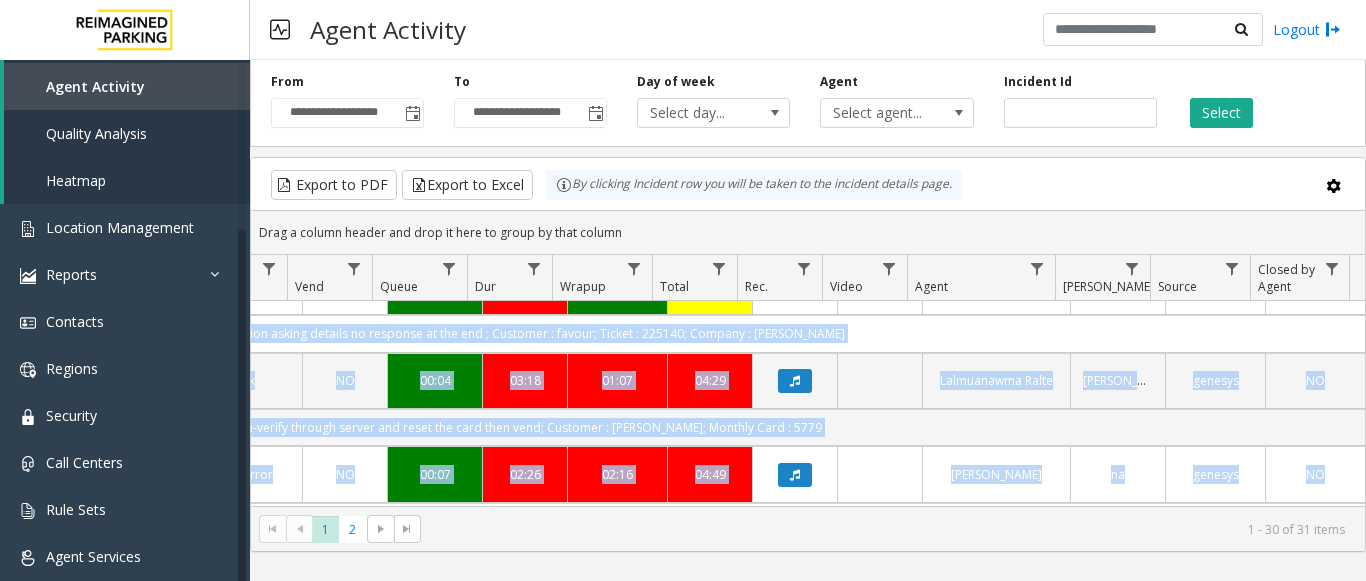 drag, startPoint x: 641, startPoint y: 448, endPoint x: 1479, endPoint y: 453, distance: 838.0149 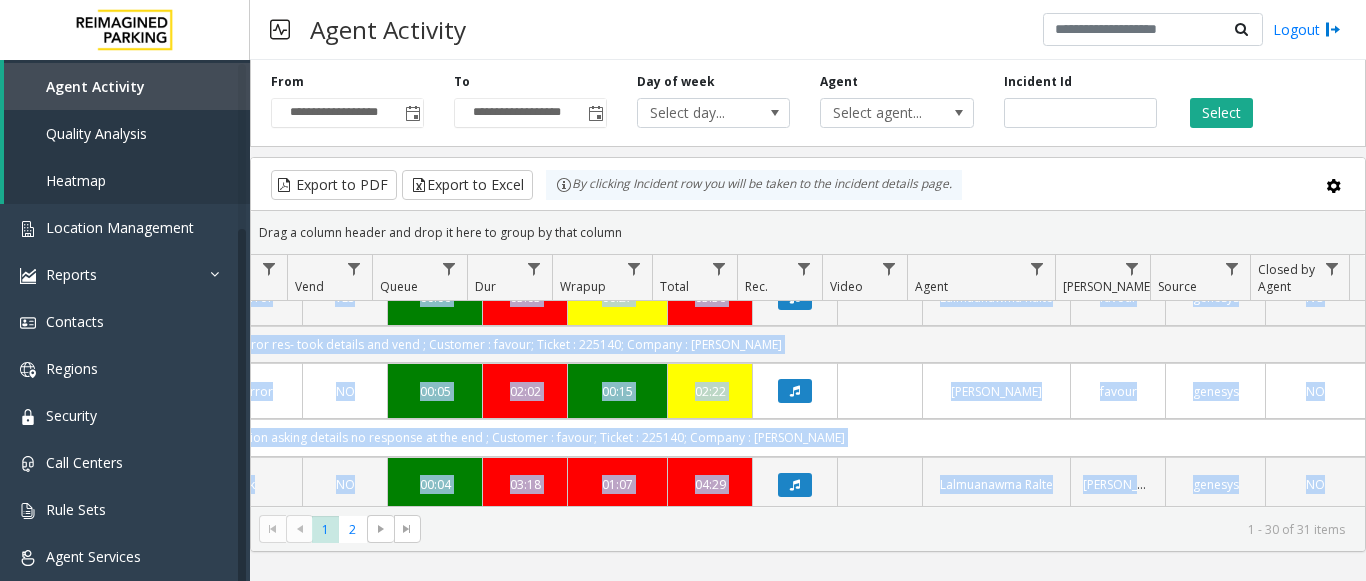 scroll, scrollTop: 2472, scrollLeft: 736, axis: both 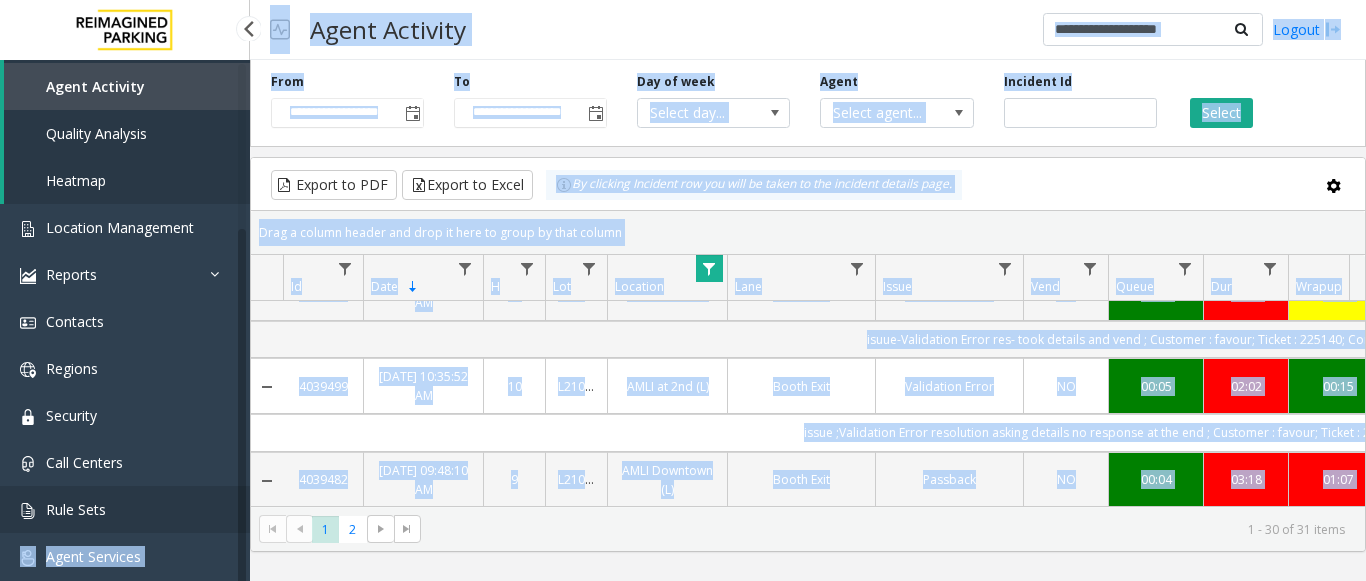 drag, startPoint x: 866, startPoint y: 485, endPoint x: 162, endPoint y: 492, distance: 704.0348 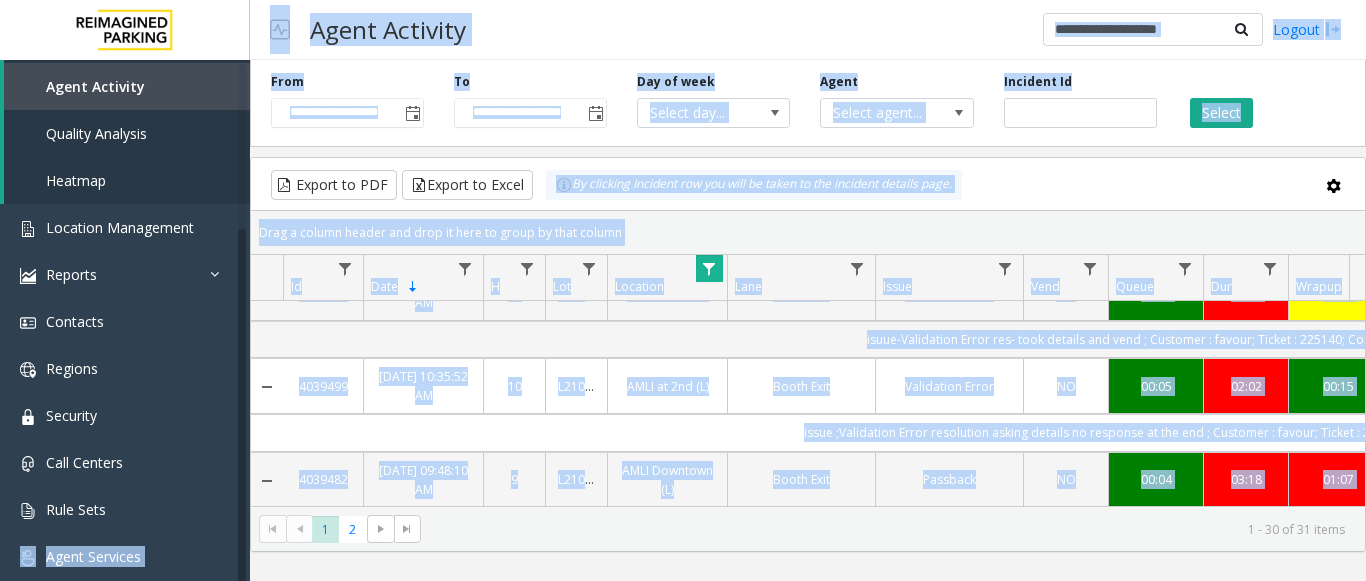 click on "4039473" 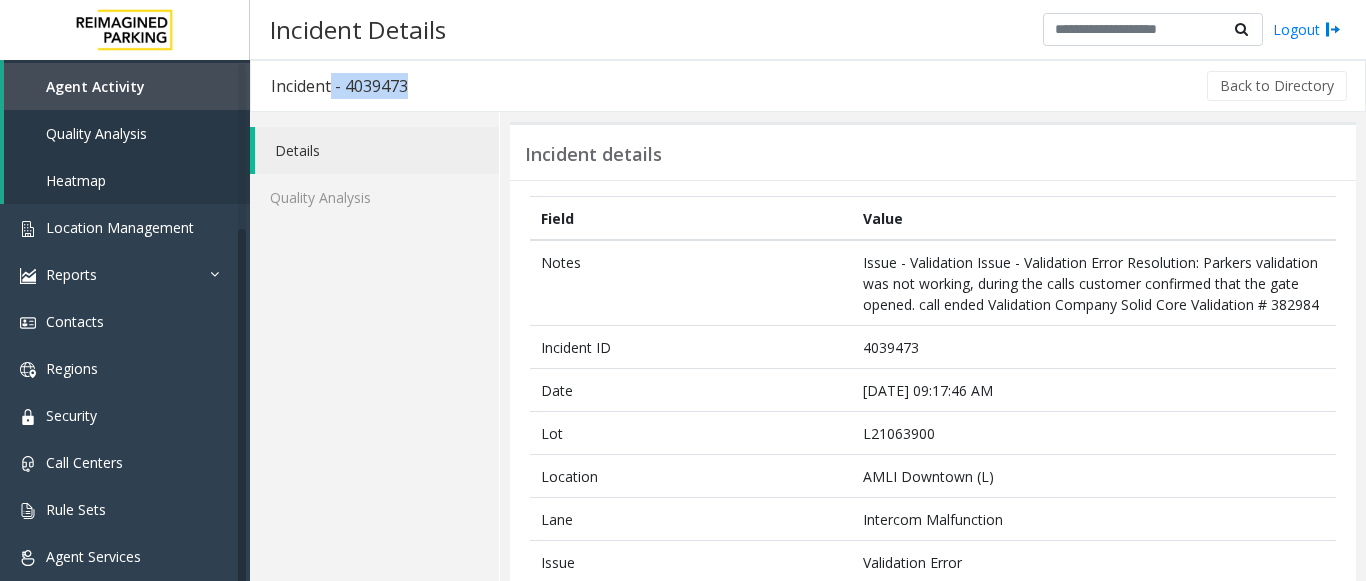 drag, startPoint x: 458, startPoint y: 96, endPoint x: 331, endPoint y: 95, distance: 127.00394 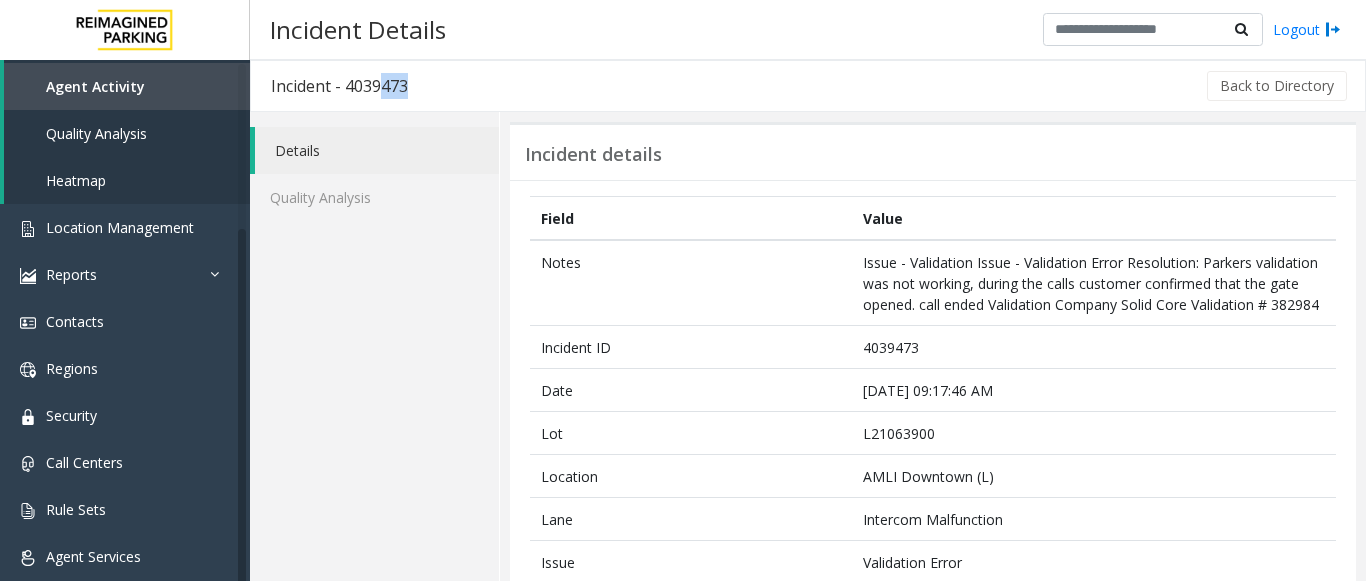 drag, startPoint x: 443, startPoint y: 85, endPoint x: 378, endPoint y: 79, distance: 65.27634 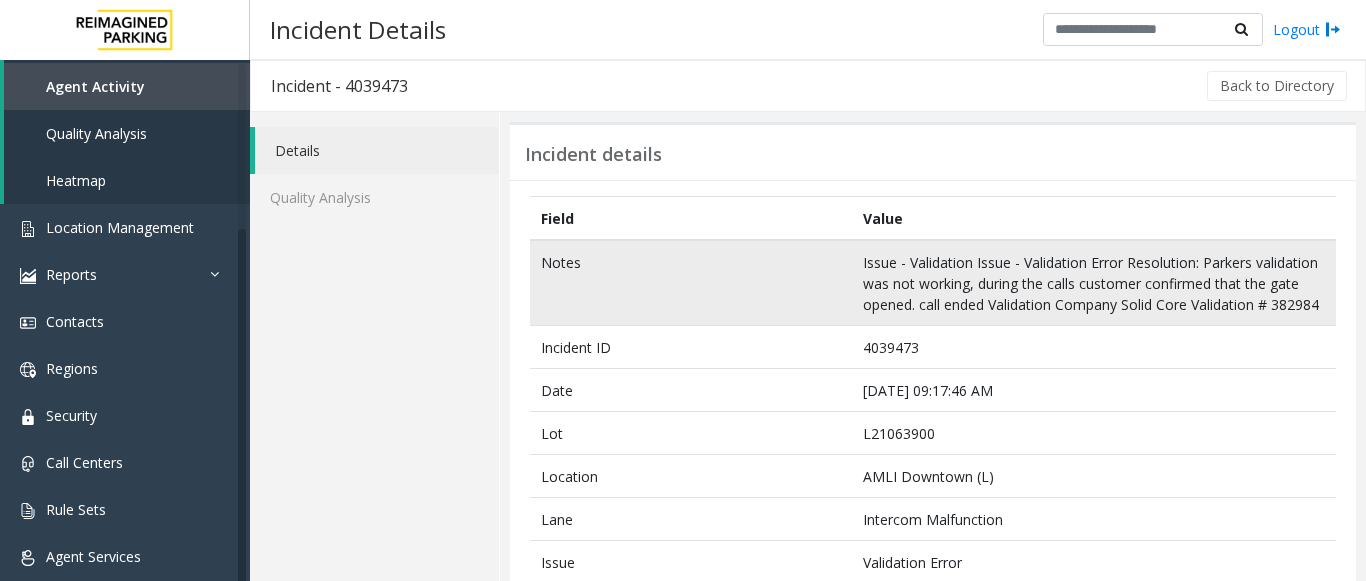 click on "Notes" 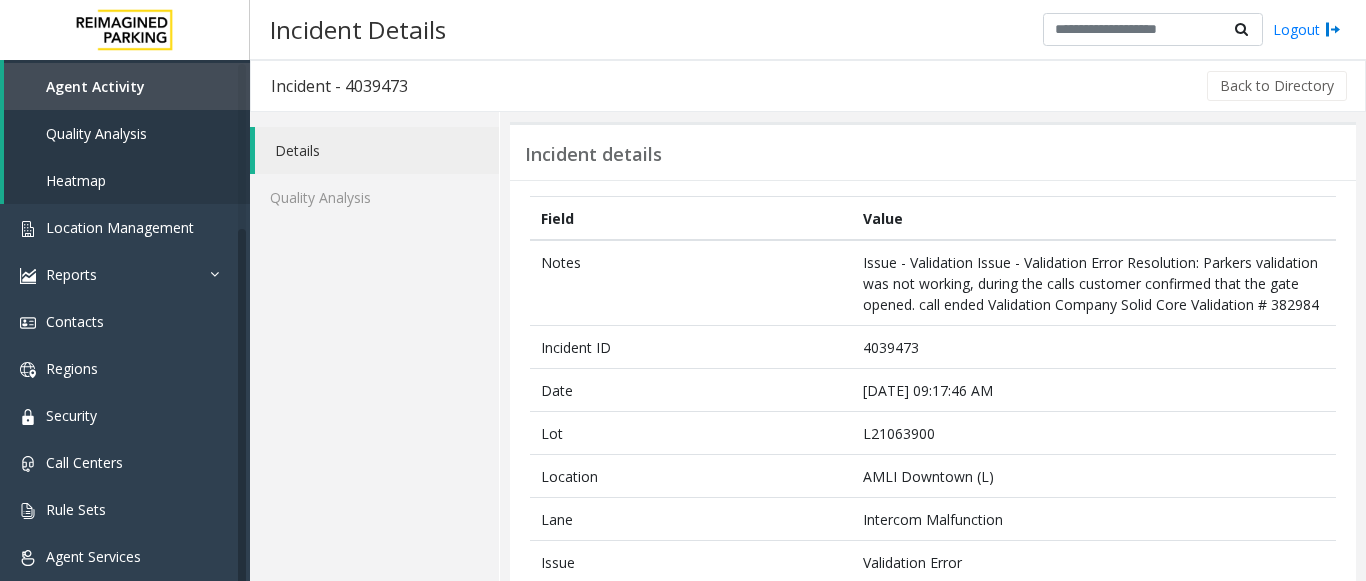 click on "Incident - 4039473" 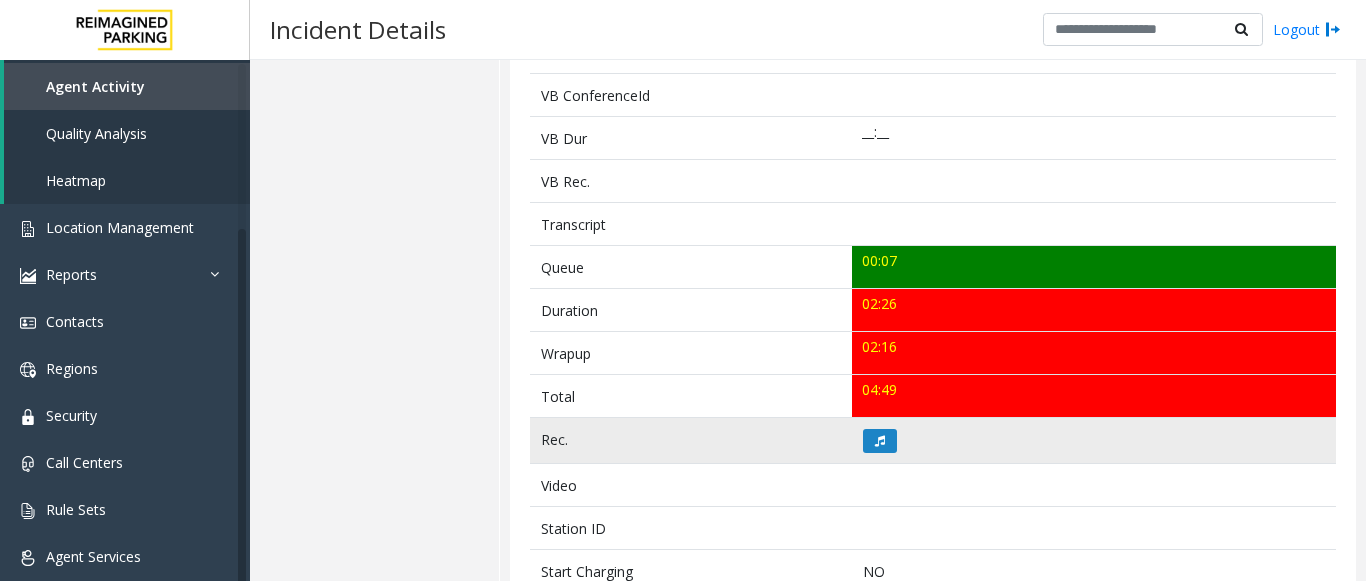 scroll, scrollTop: 600, scrollLeft: 0, axis: vertical 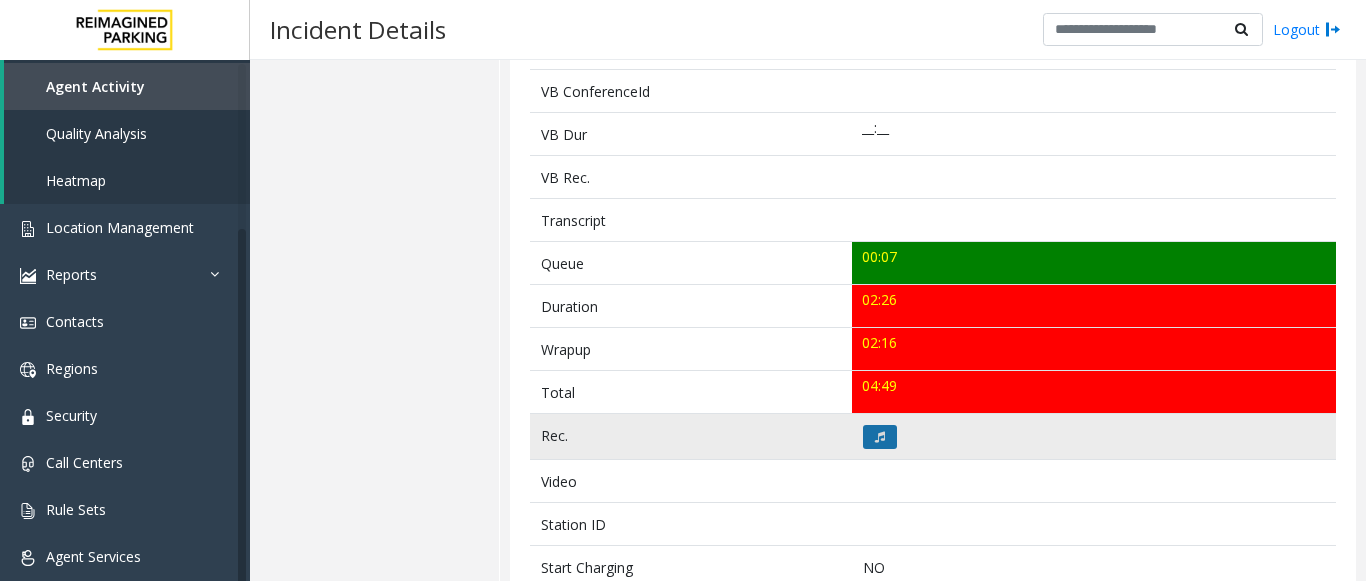 click 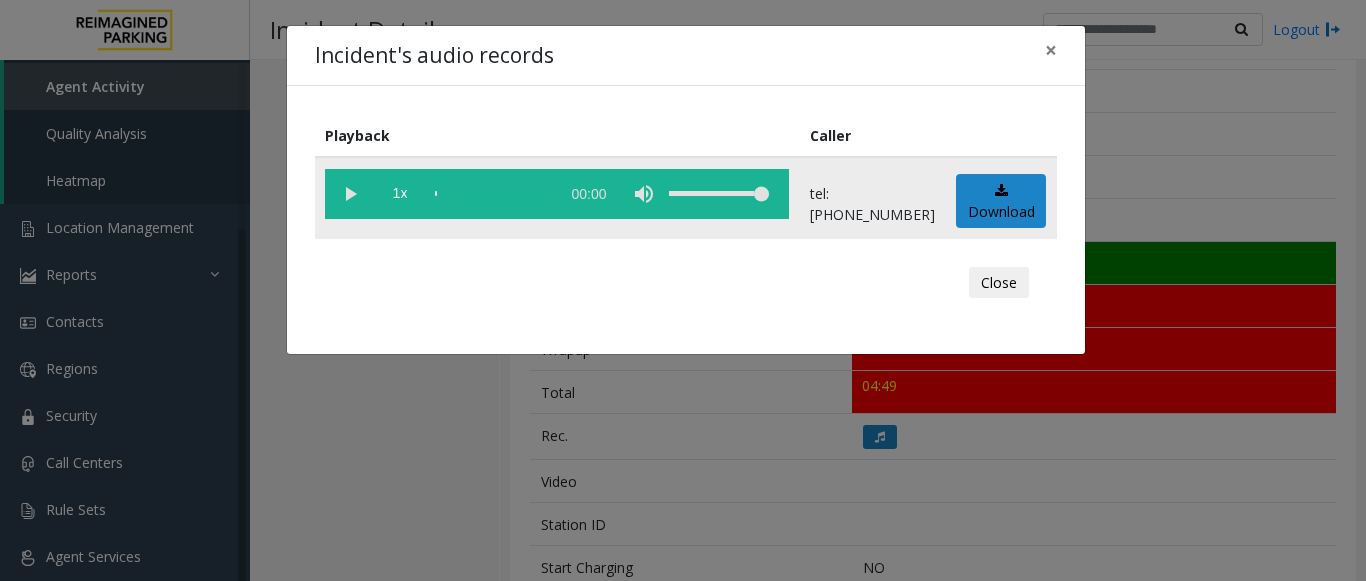 click 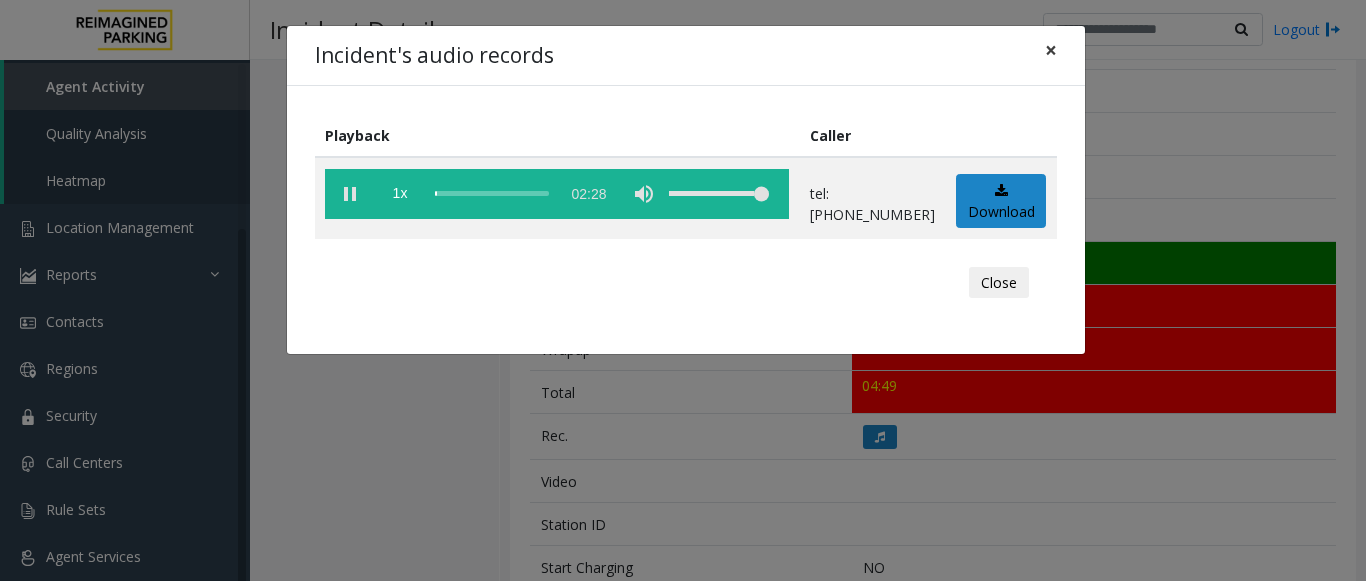click on "×" 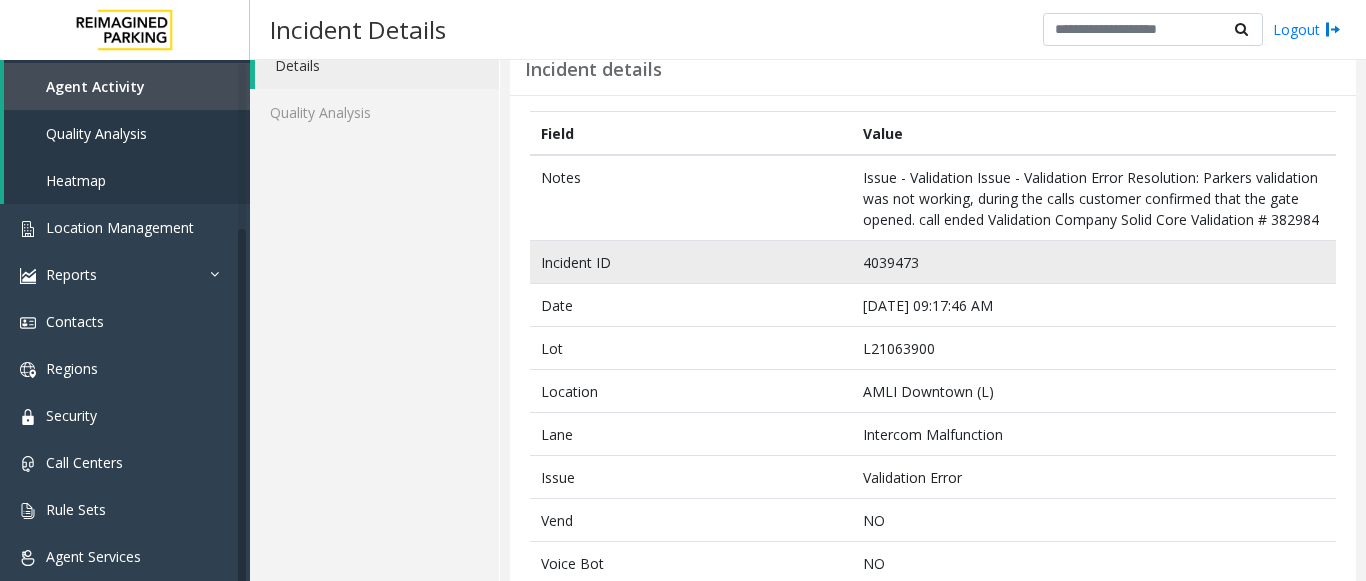 scroll, scrollTop: 200, scrollLeft: 0, axis: vertical 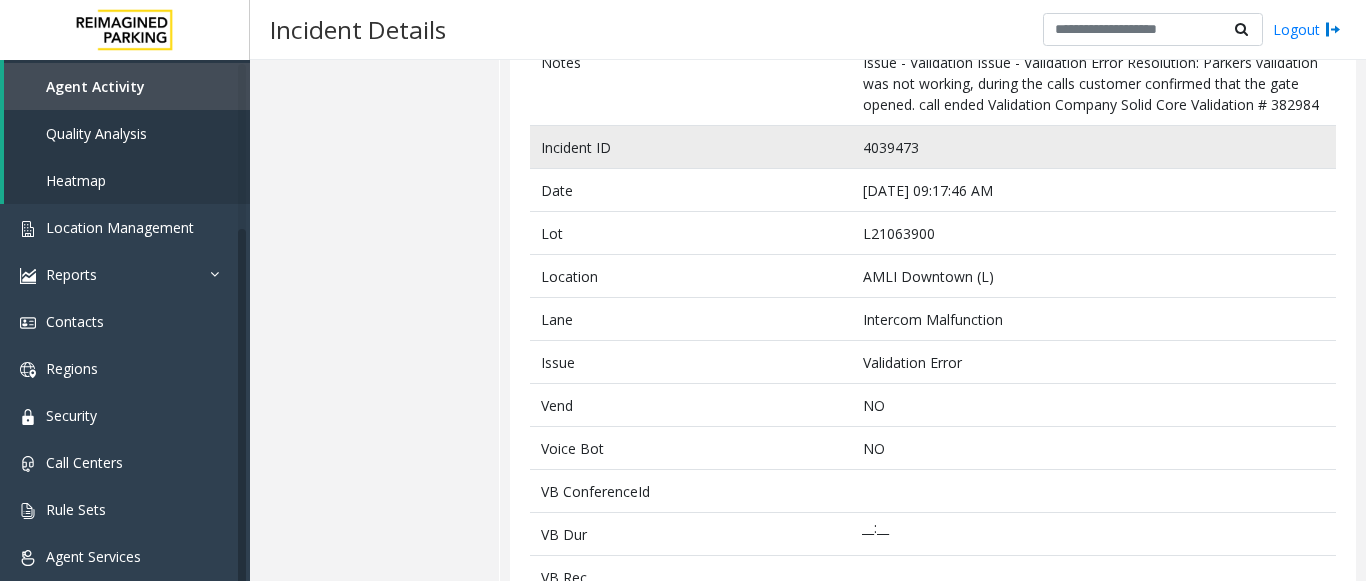 click on "4039473" 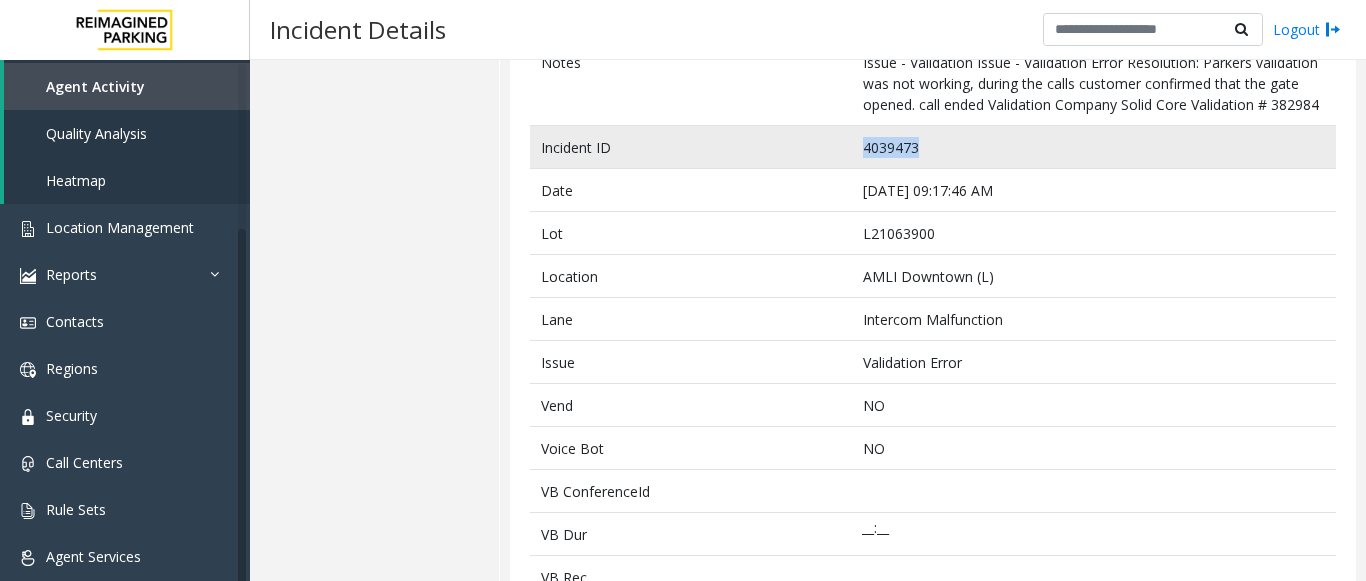 click on "4039473" 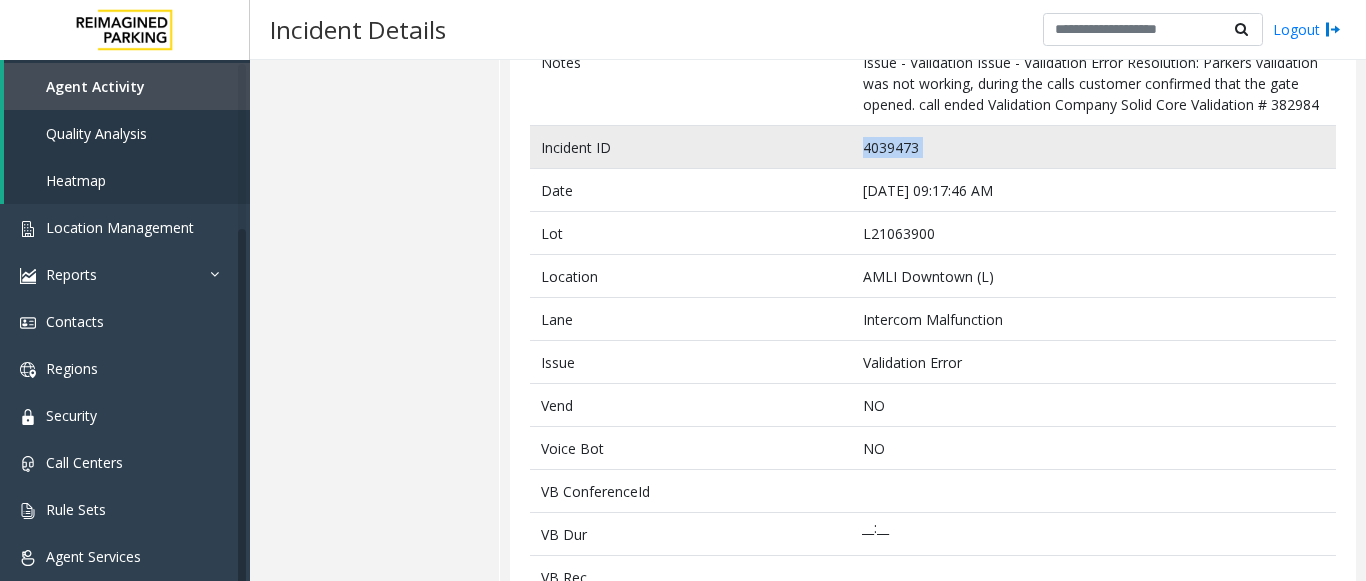 click on "4039473" 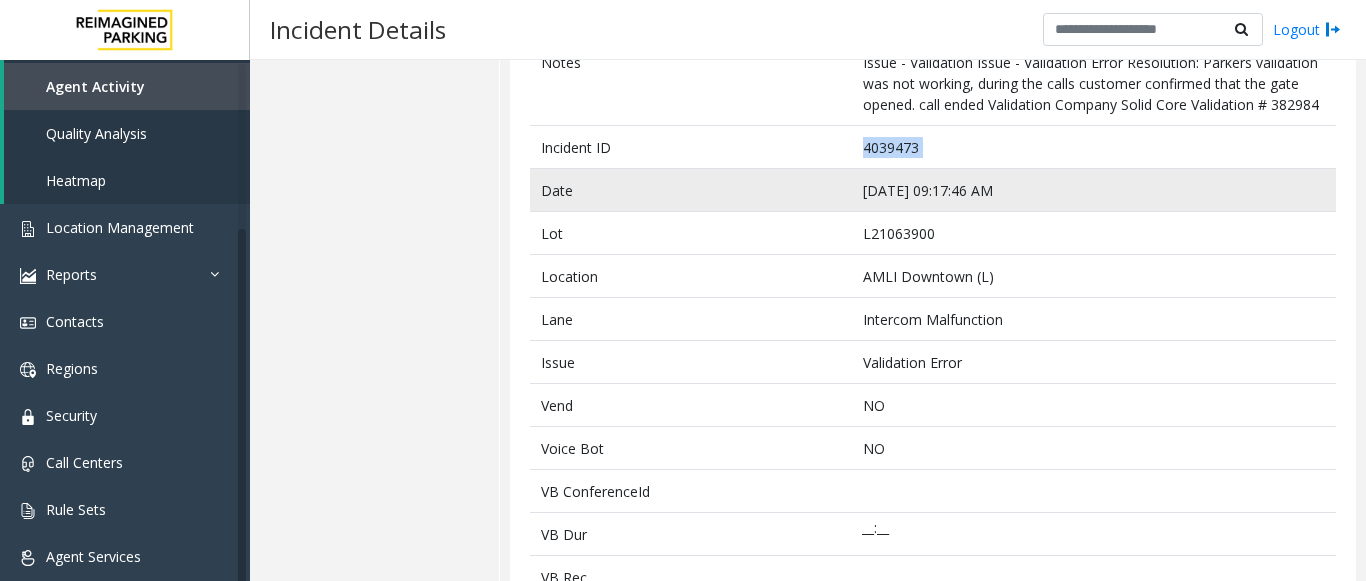 copy on "4039473" 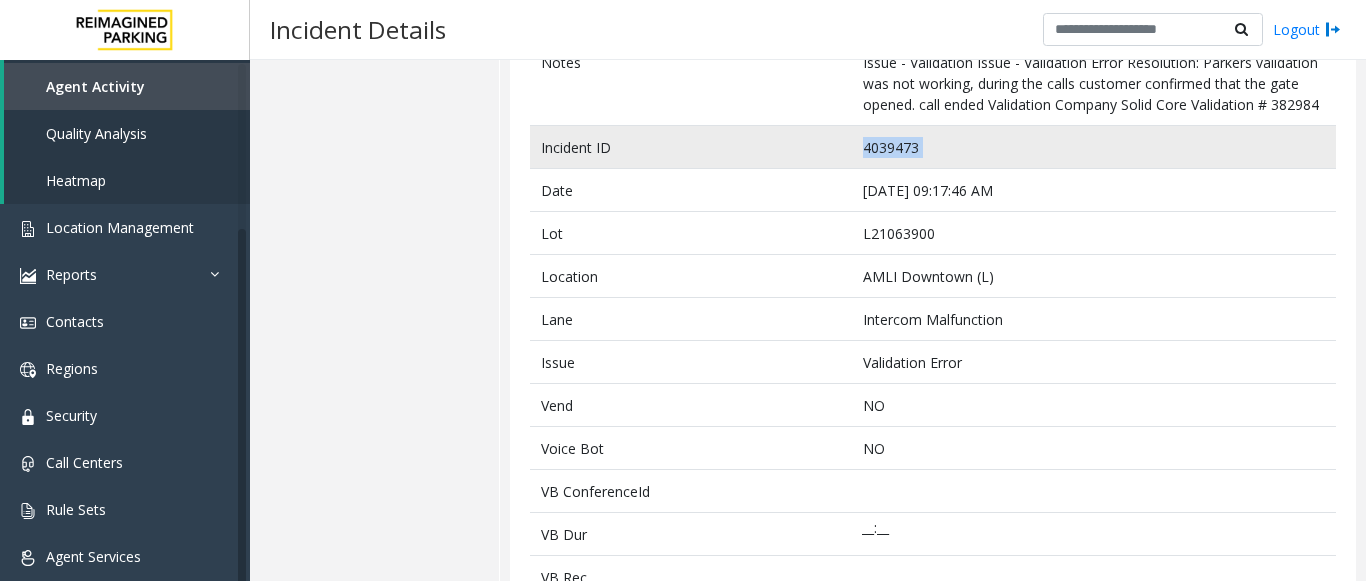 click on "4039473" 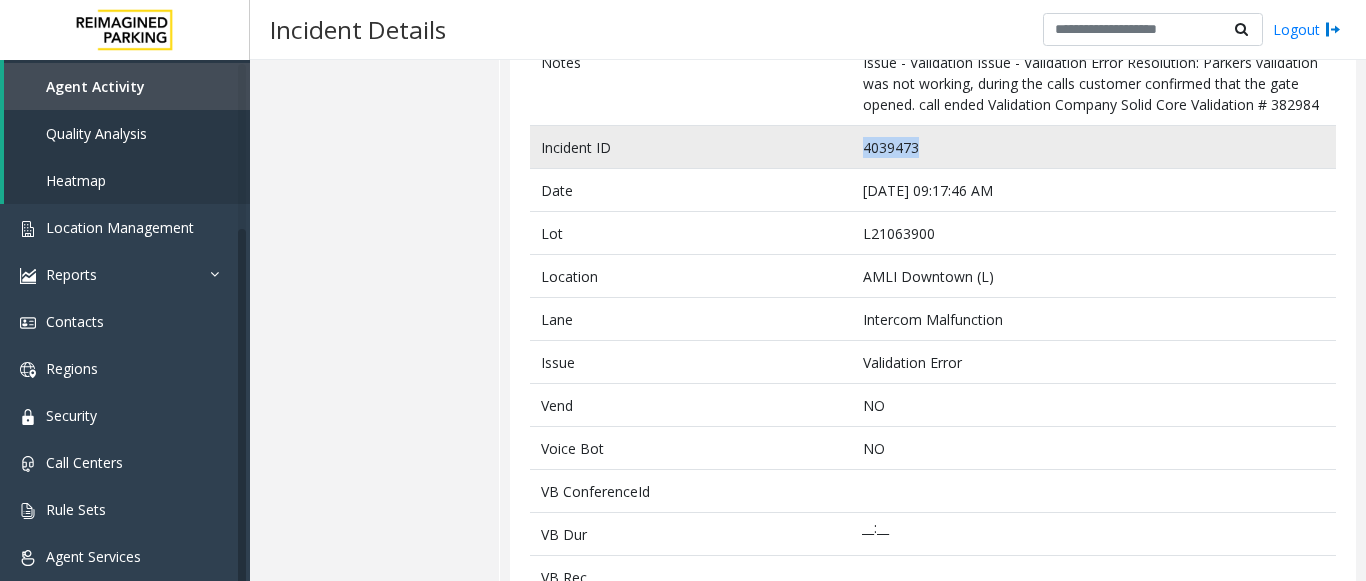 drag, startPoint x: 974, startPoint y: 163, endPoint x: 831, endPoint y: 167, distance: 143.05594 